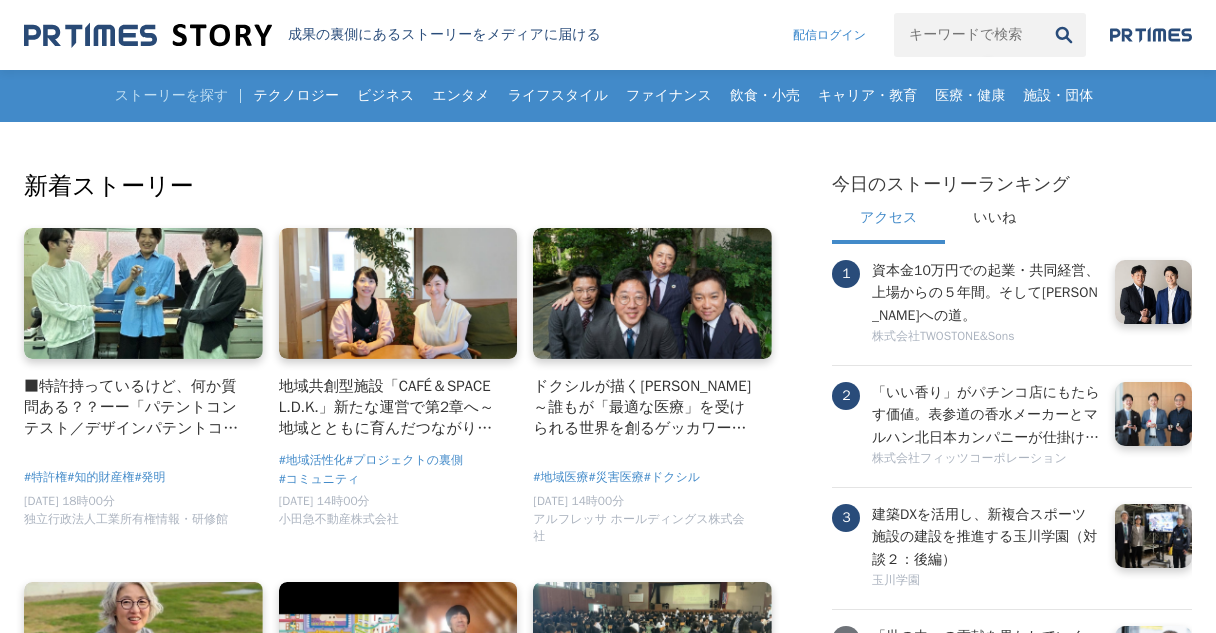 scroll, scrollTop: 0, scrollLeft: 0, axis: both 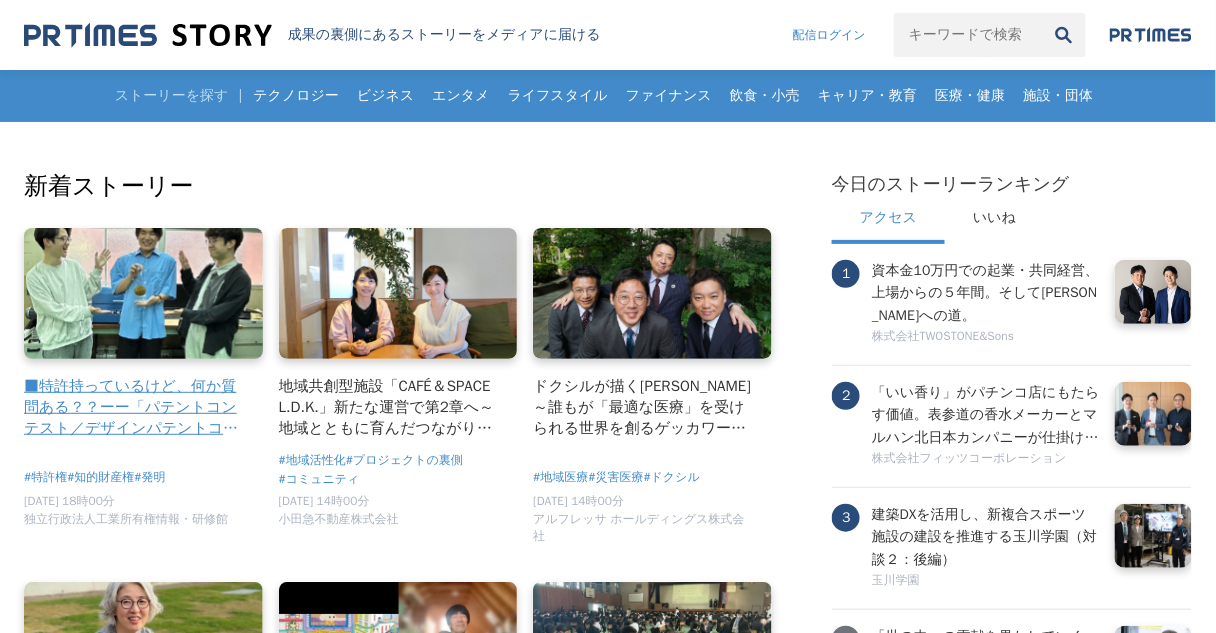 click at bounding box center (143, 294) 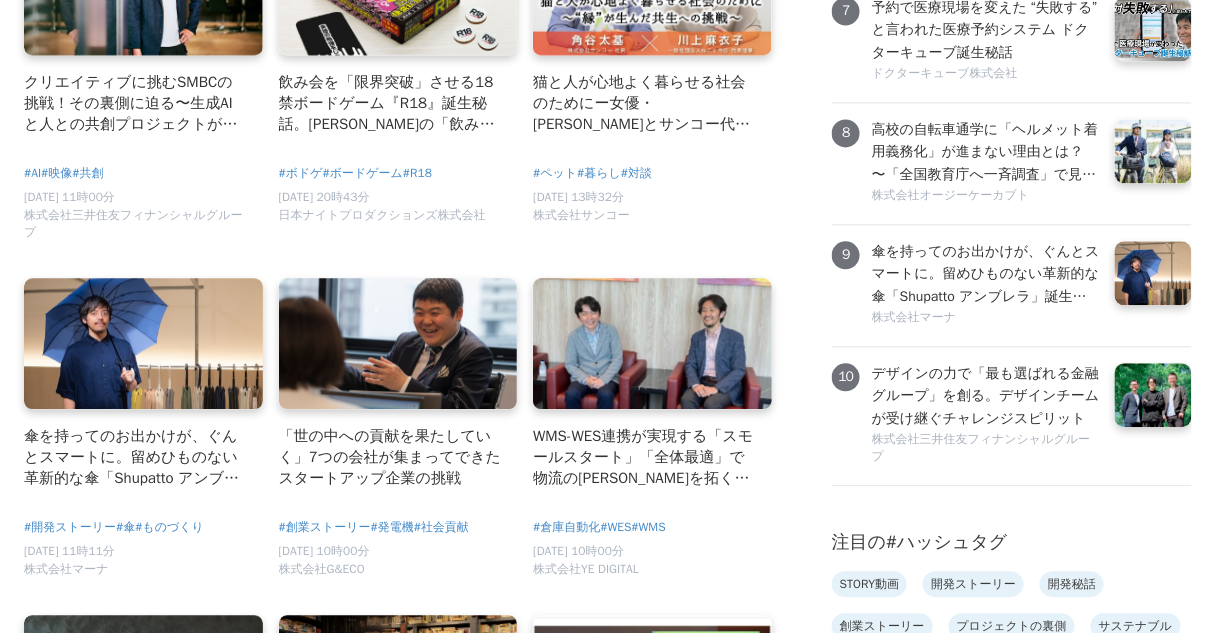 scroll, scrollTop: 1200, scrollLeft: 0, axis: vertical 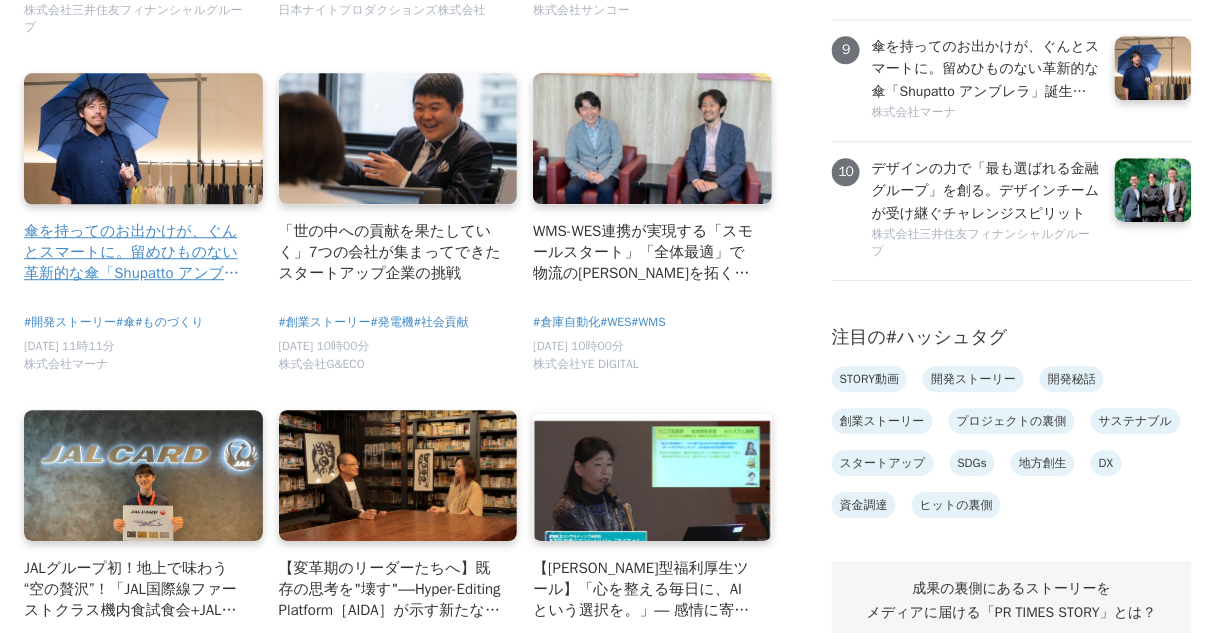 click at bounding box center (143, 138) 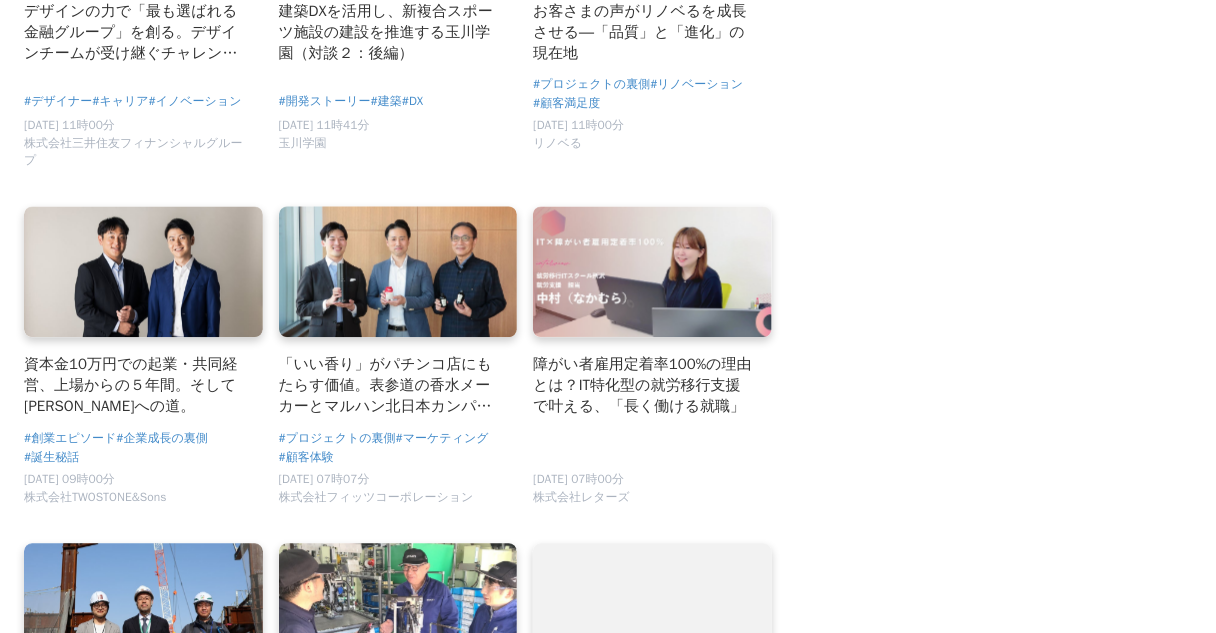 scroll, scrollTop: 2880, scrollLeft: 0, axis: vertical 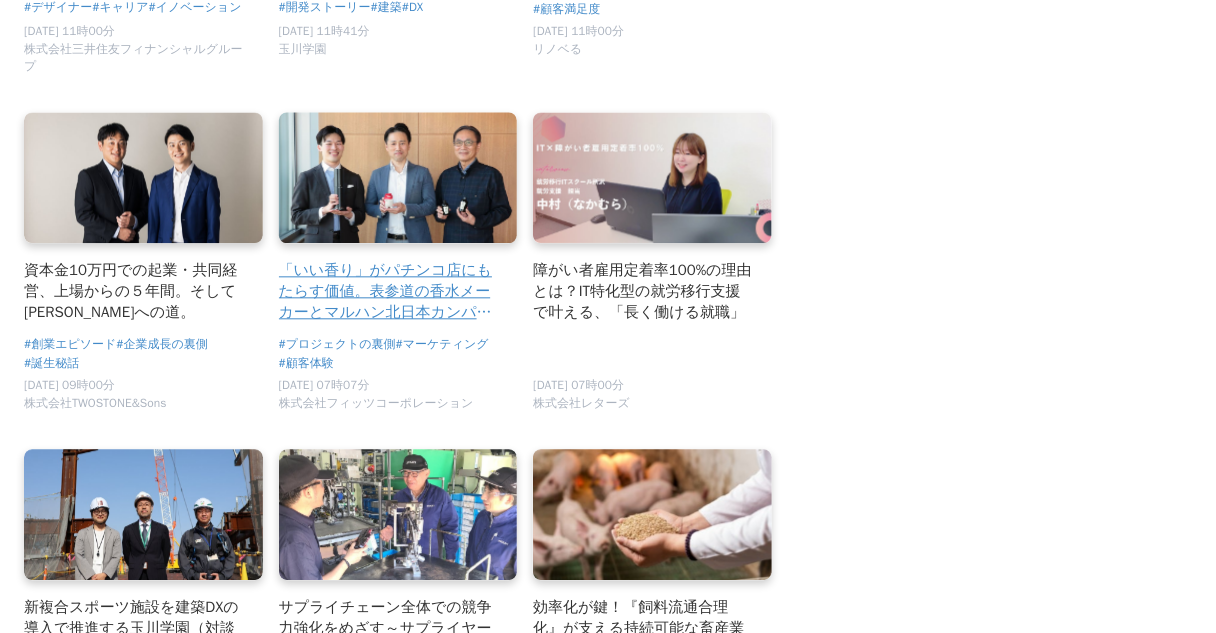 click on "「いい香り」がパチンコ店にもたらす価値。表参道の香水メーカーとマルハン北日本カンパニーが仕掛ける、新たな顧客体験。" at bounding box center (390, 291) 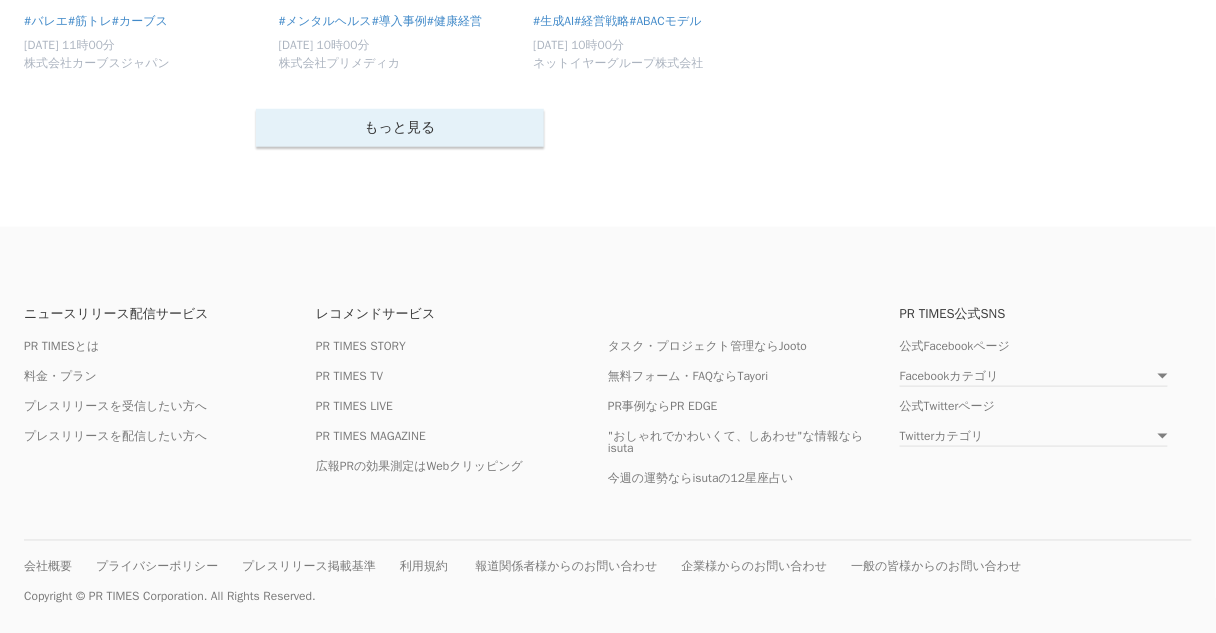 click on "もっと見る" at bounding box center (400, 128) 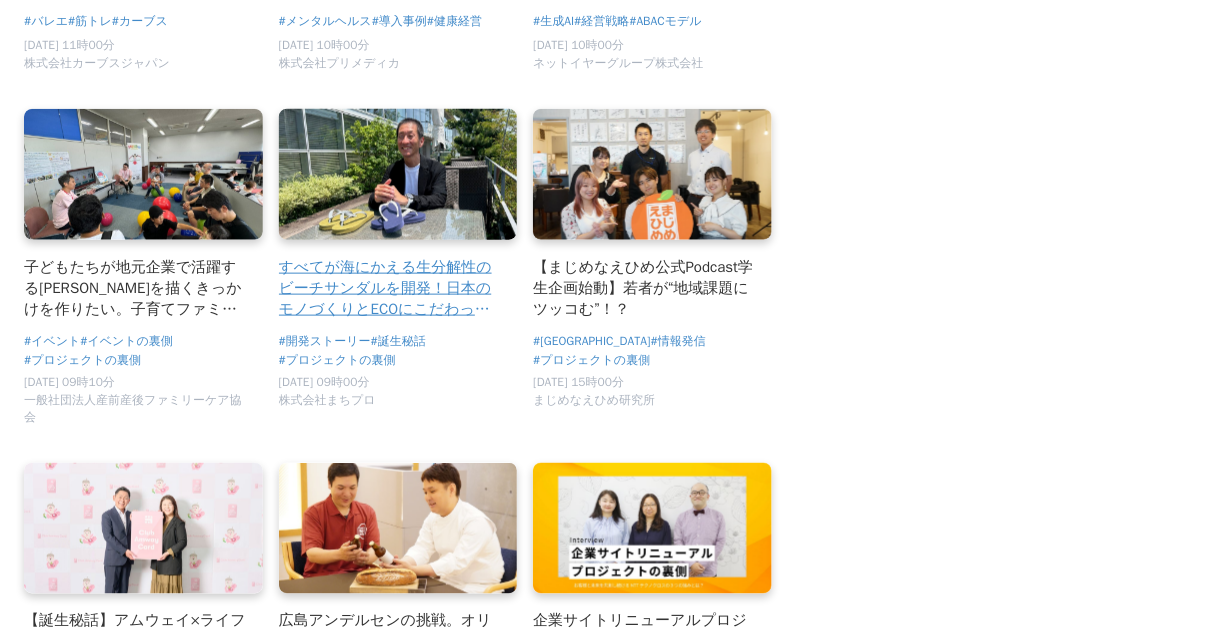 click at bounding box center (398, 174) 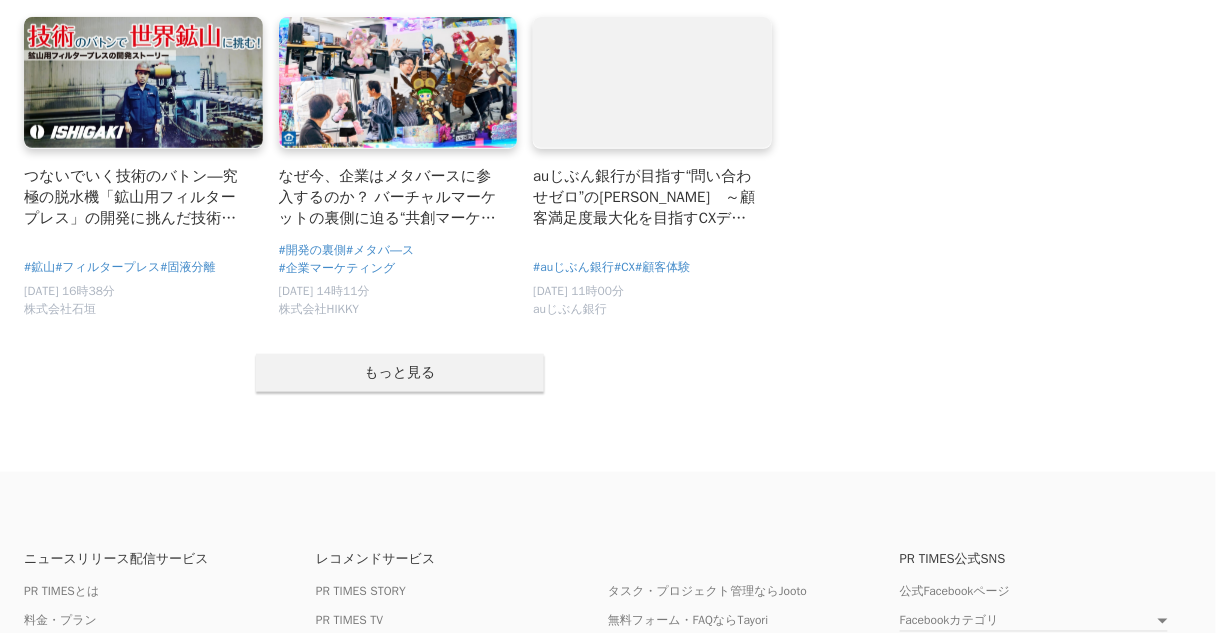 scroll, scrollTop: 6071, scrollLeft: 0, axis: vertical 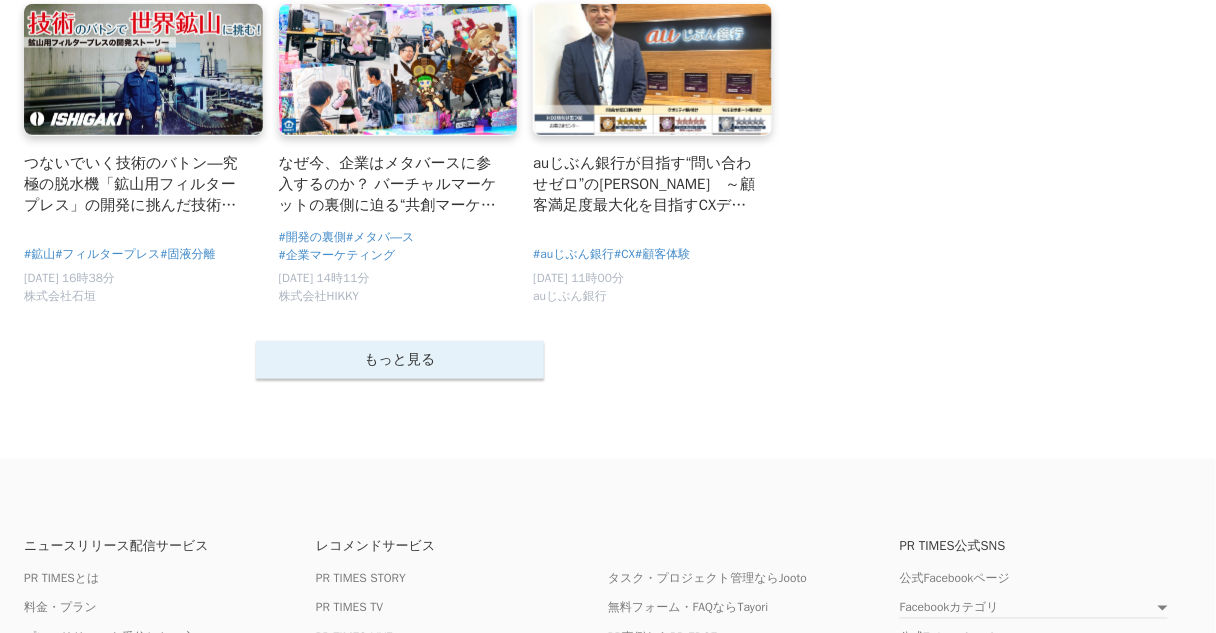click on "もっと見る" at bounding box center [400, 360] 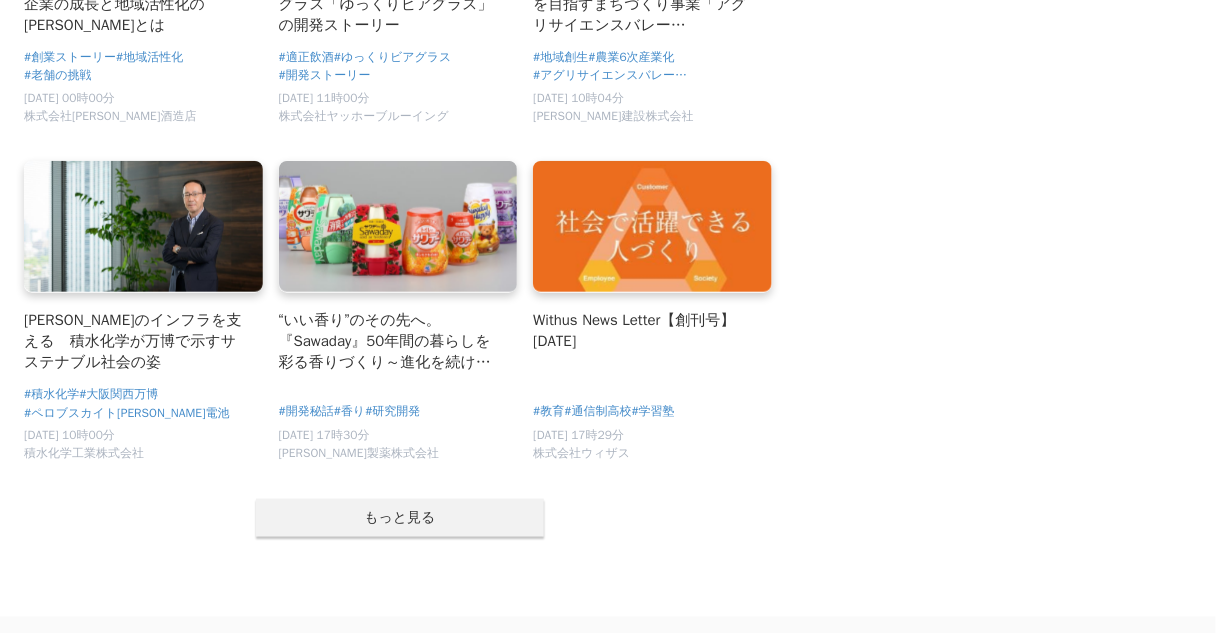 scroll, scrollTop: 7991, scrollLeft: 0, axis: vertical 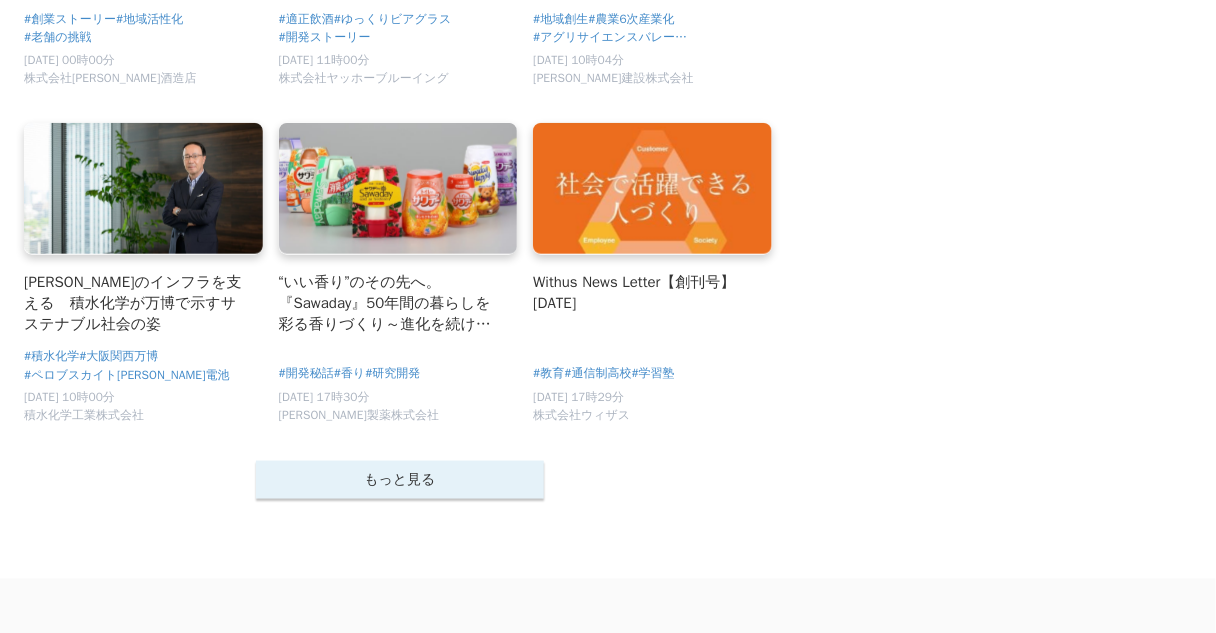 click on "もっと見る" at bounding box center [400, 480] 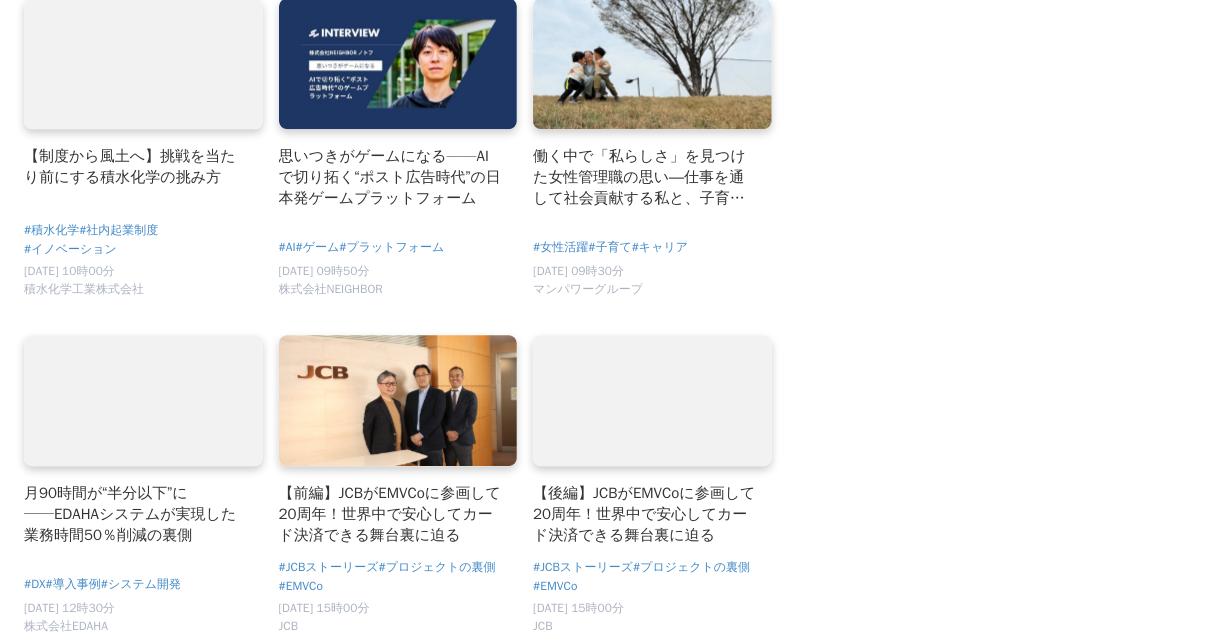 scroll, scrollTop: 9271, scrollLeft: 0, axis: vertical 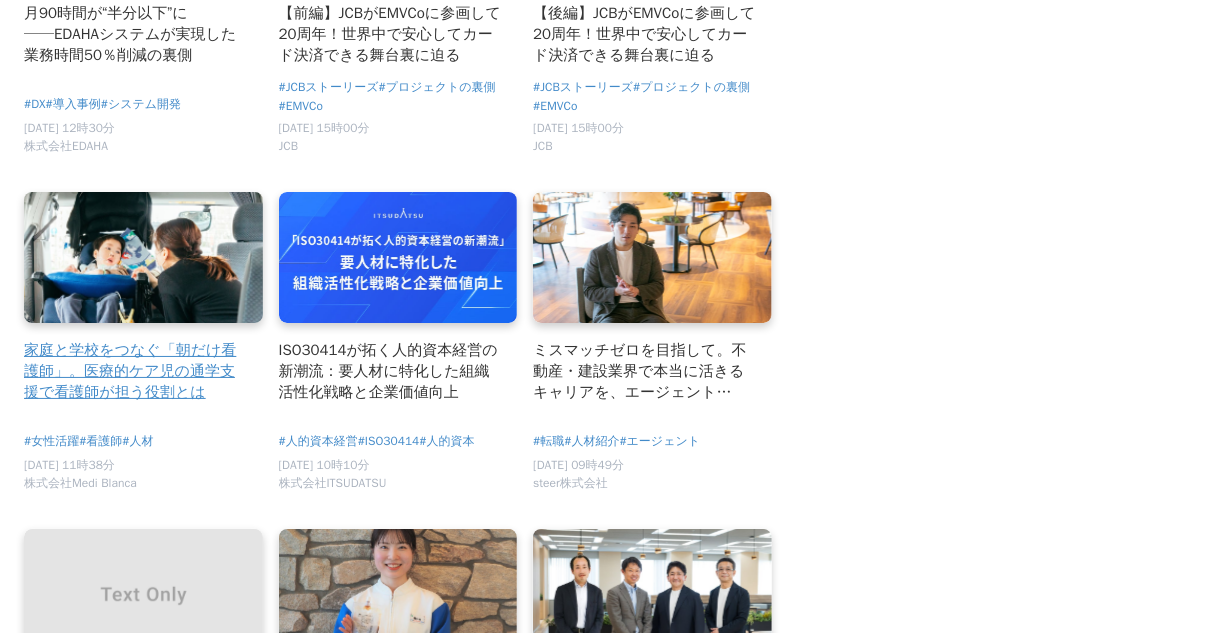 click on "家庭と学校をつなぐ「朝だけ看護師」。医療的ケア児の通学支援で看護師が担う役割とは" at bounding box center [135, 371] 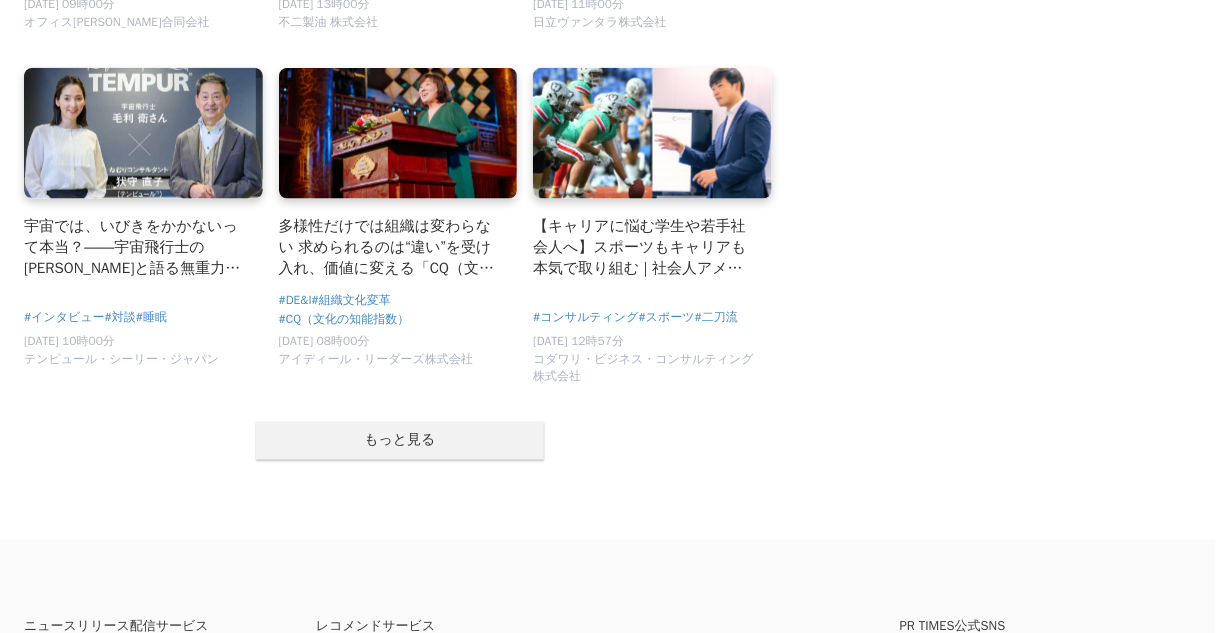 scroll, scrollTop: 10071, scrollLeft: 0, axis: vertical 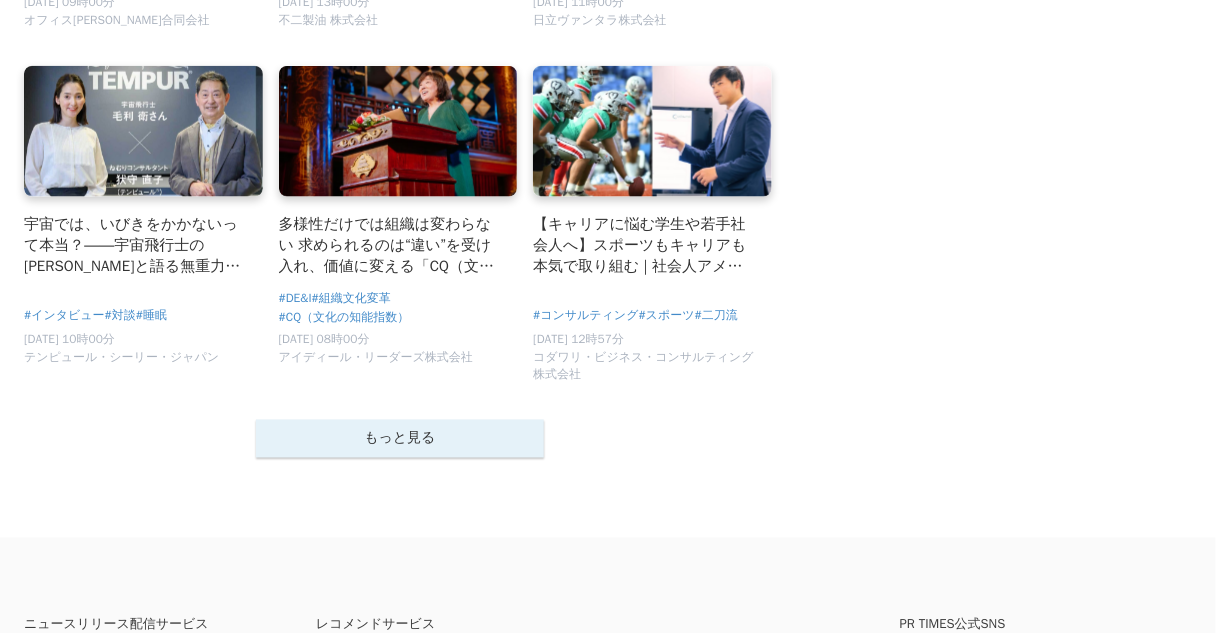 click on "もっと見る" at bounding box center (400, 439) 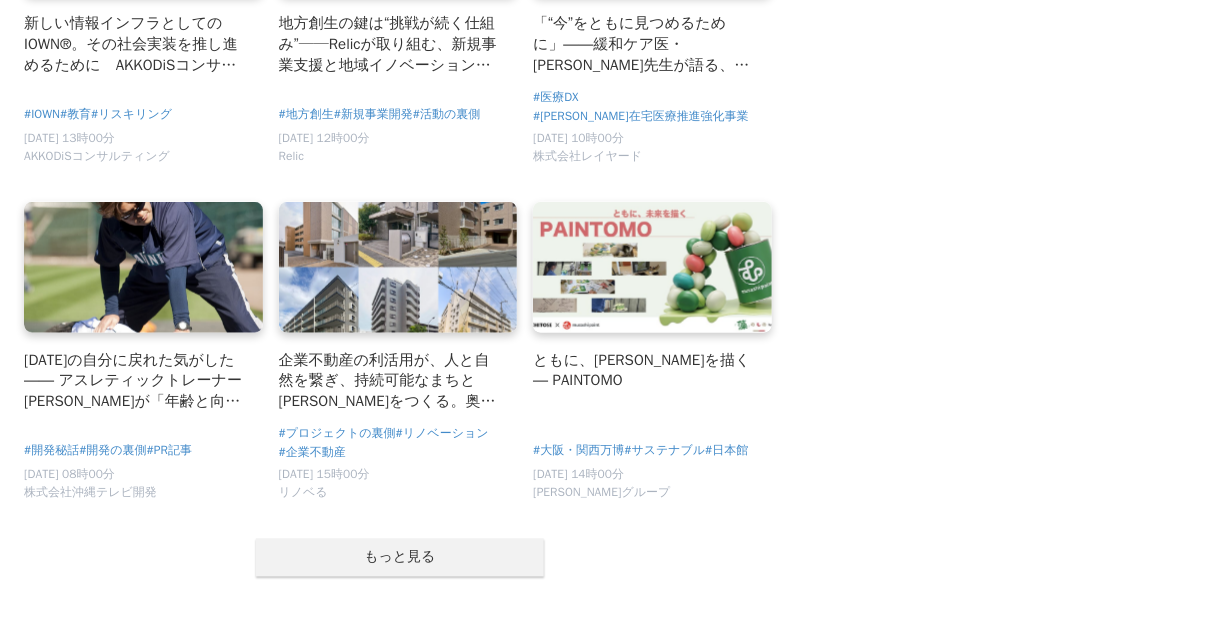 scroll, scrollTop: 12151, scrollLeft: 0, axis: vertical 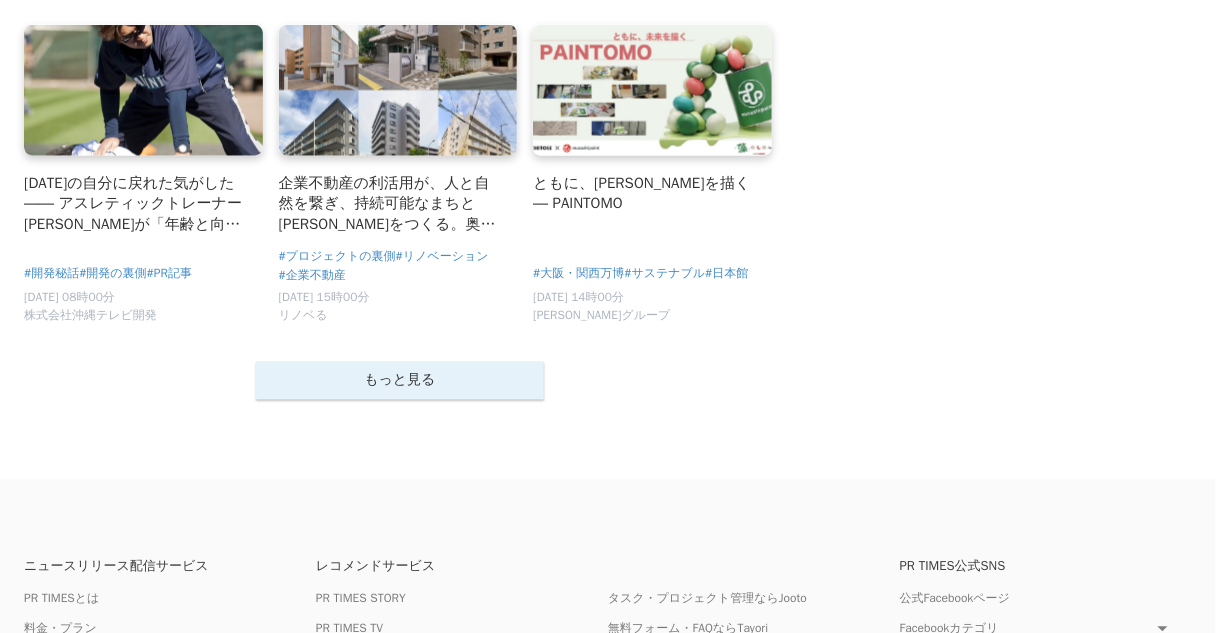click on "もっと見る" at bounding box center (400, 381) 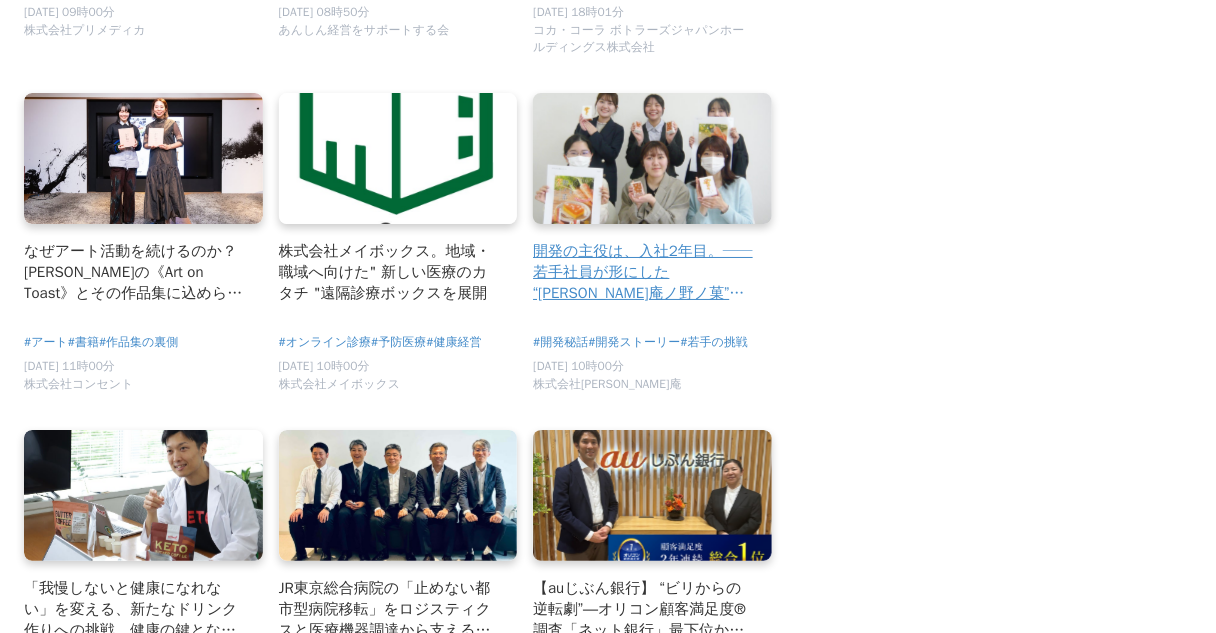 scroll, scrollTop: 13271, scrollLeft: 0, axis: vertical 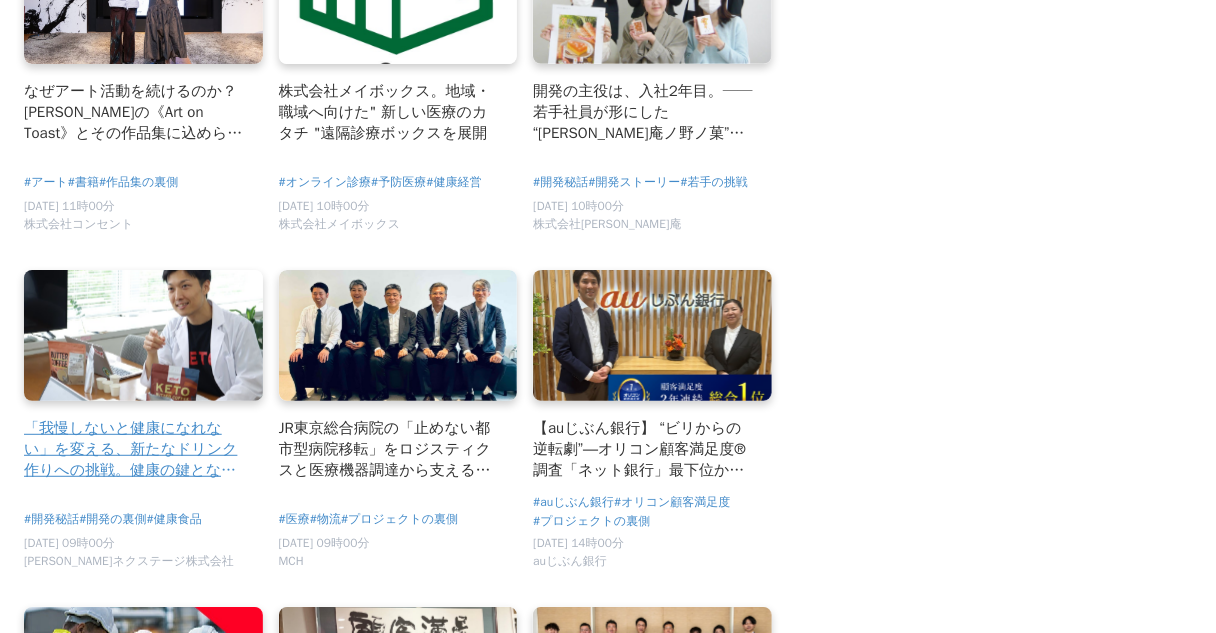 click at bounding box center [143, 336] 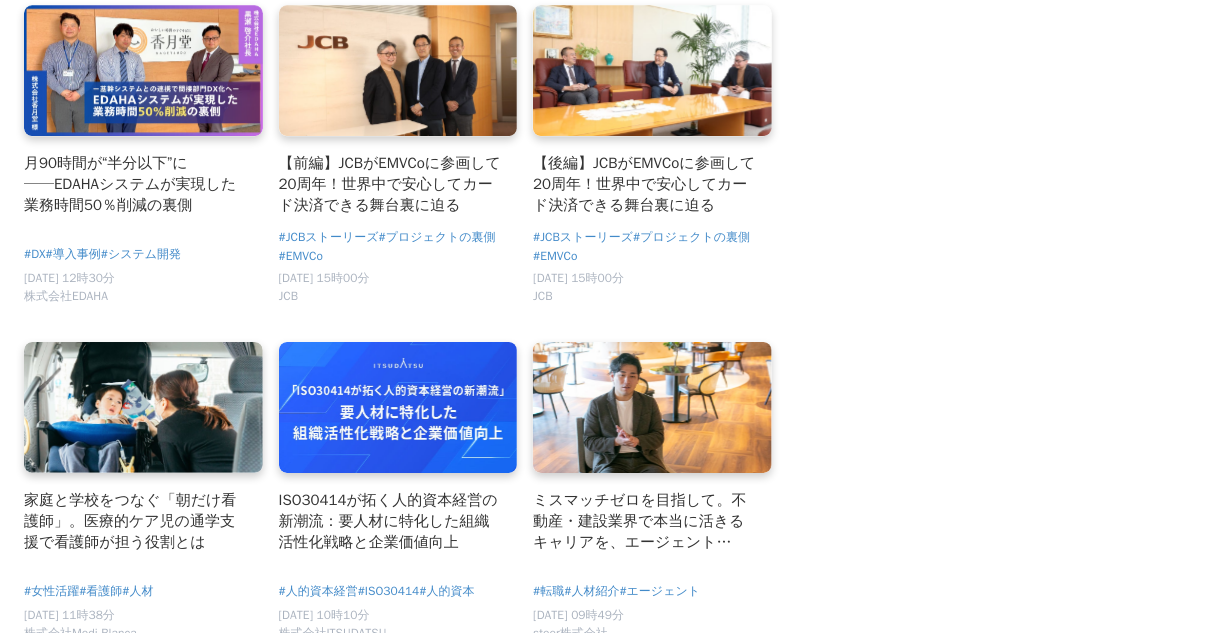 scroll, scrollTop: 9111, scrollLeft: 0, axis: vertical 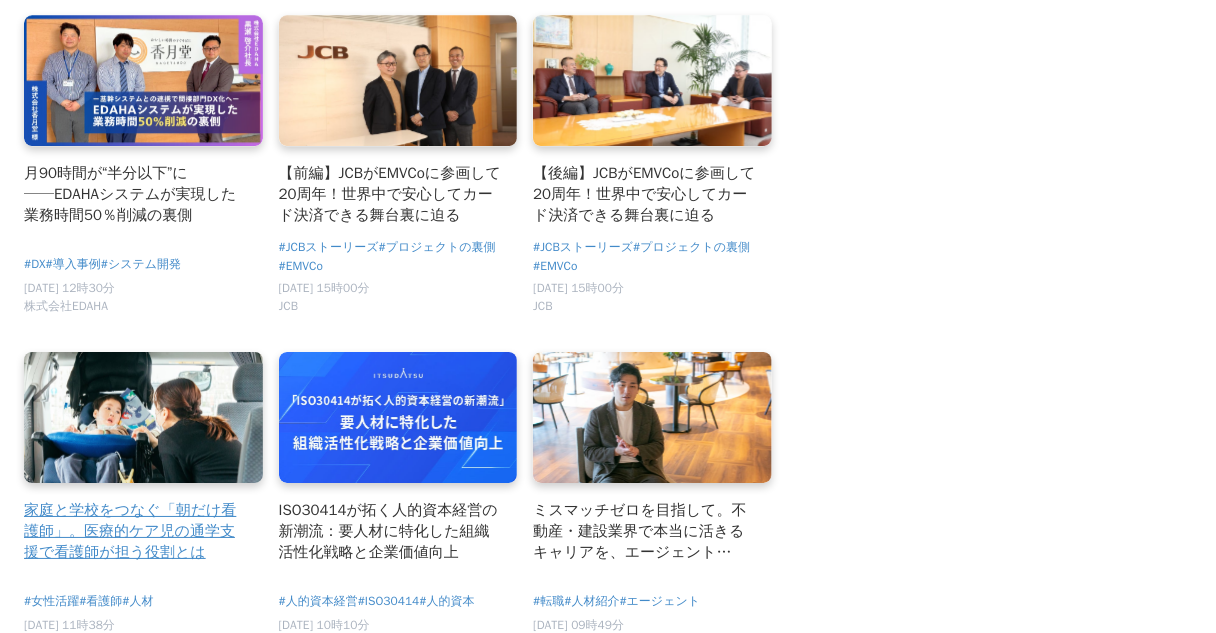 click at bounding box center (143, 417) 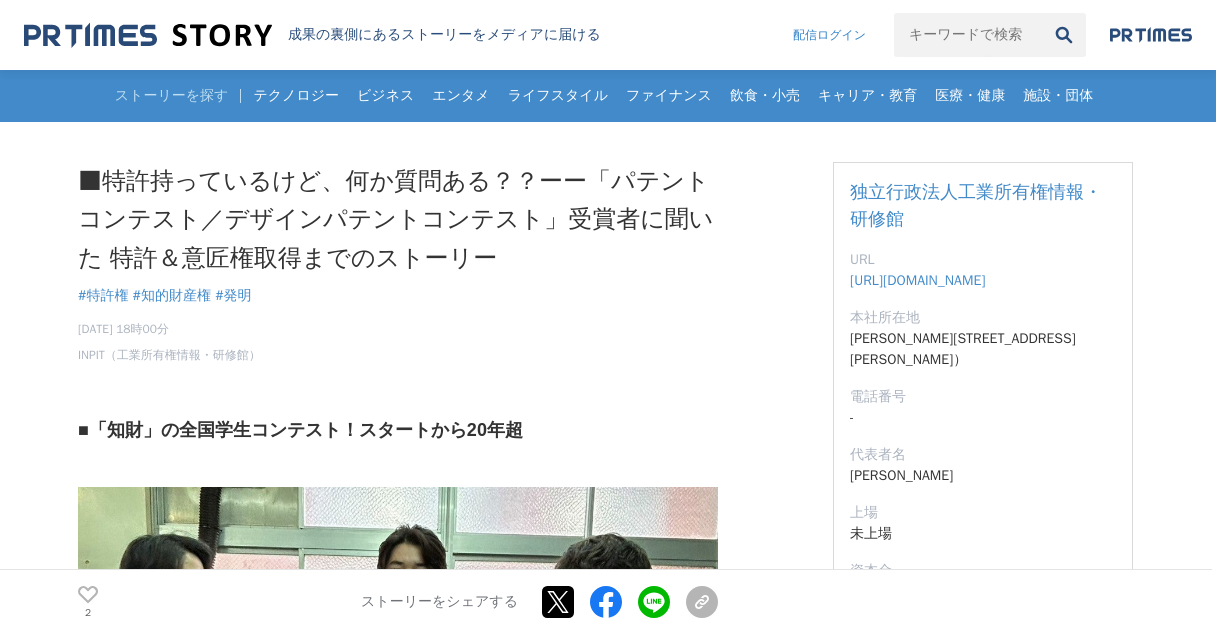 scroll, scrollTop: 0, scrollLeft: 0, axis: both 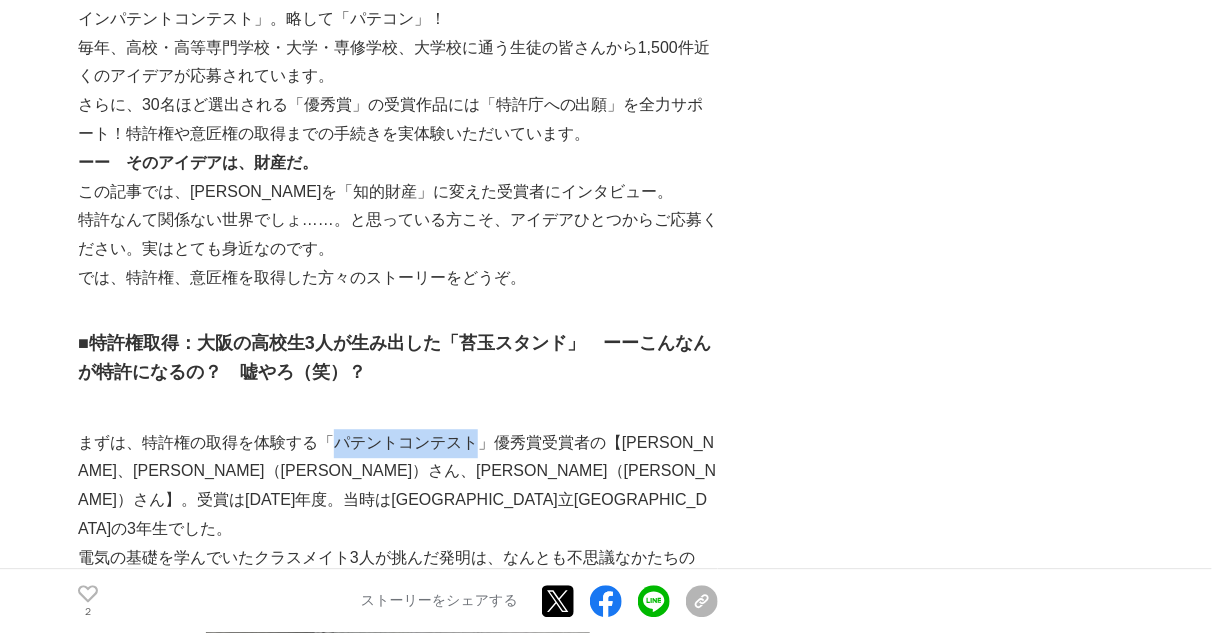 drag, startPoint x: 341, startPoint y: 438, endPoint x: 479, endPoint y: 433, distance: 138.09055 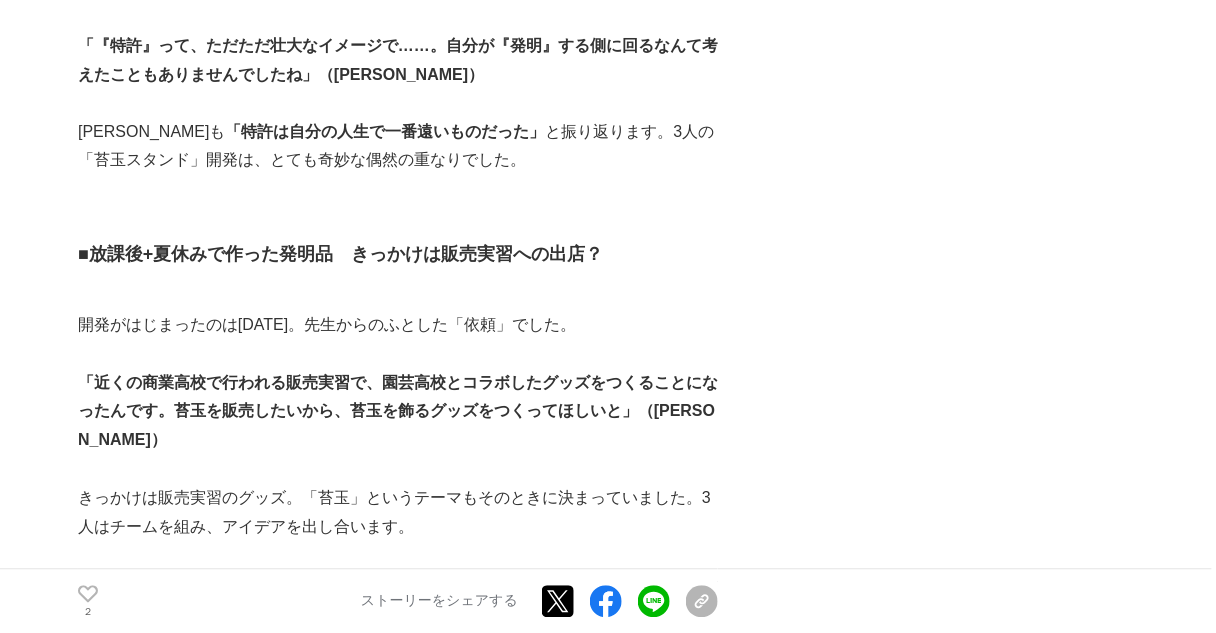 scroll, scrollTop: 2960, scrollLeft: 0, axis: vertical 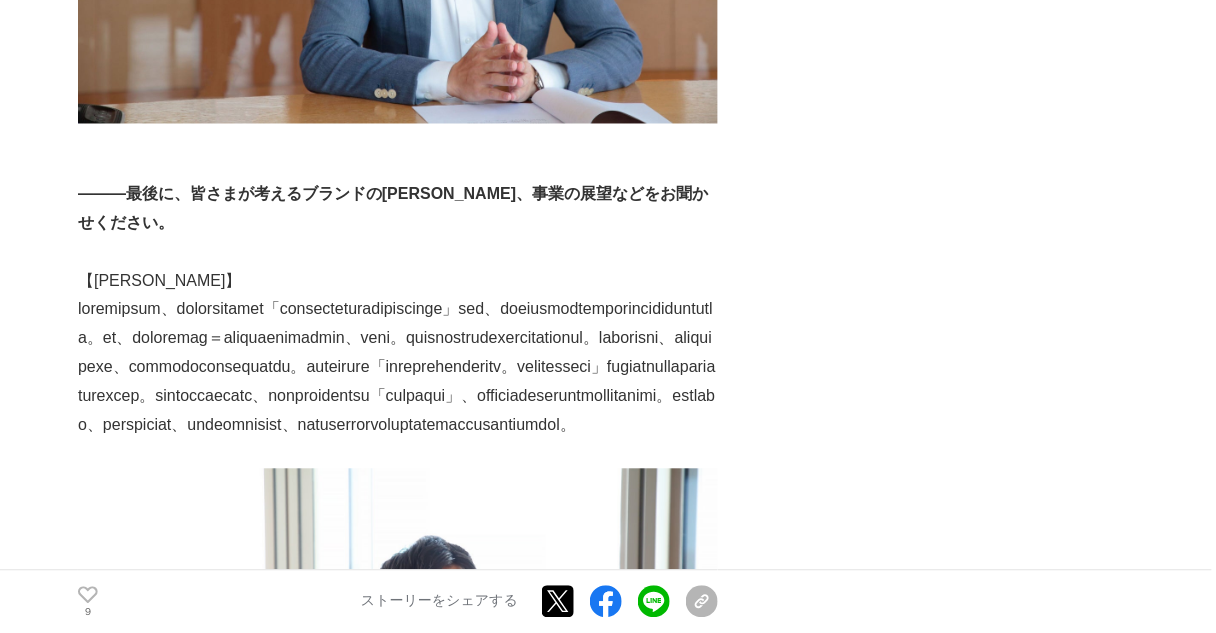 drag, startPoint x: 257, startPoint y: 204, endPoint x: 435, endPoint y: 189, distance: 178.6309 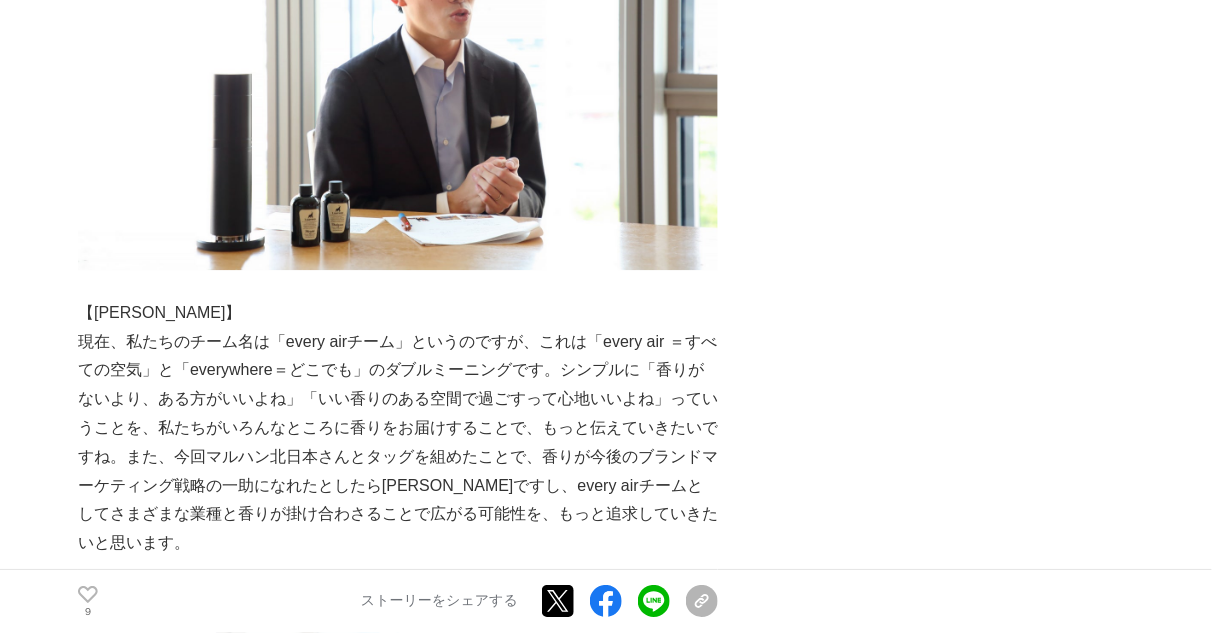 scroll, scrollTop: 7360, scrollLeft: 0, axis: vertical 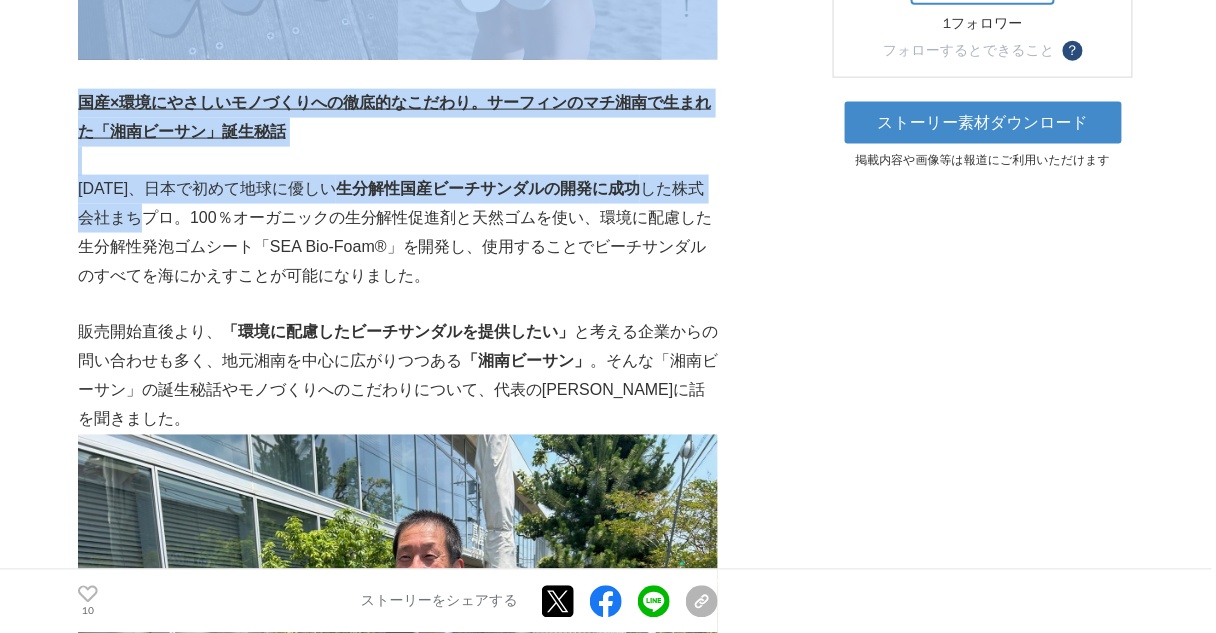 drag, startPoint x: 76, startPoint y: 212, endPoint x: 172, endPoint y: 210, distance: 96.02083 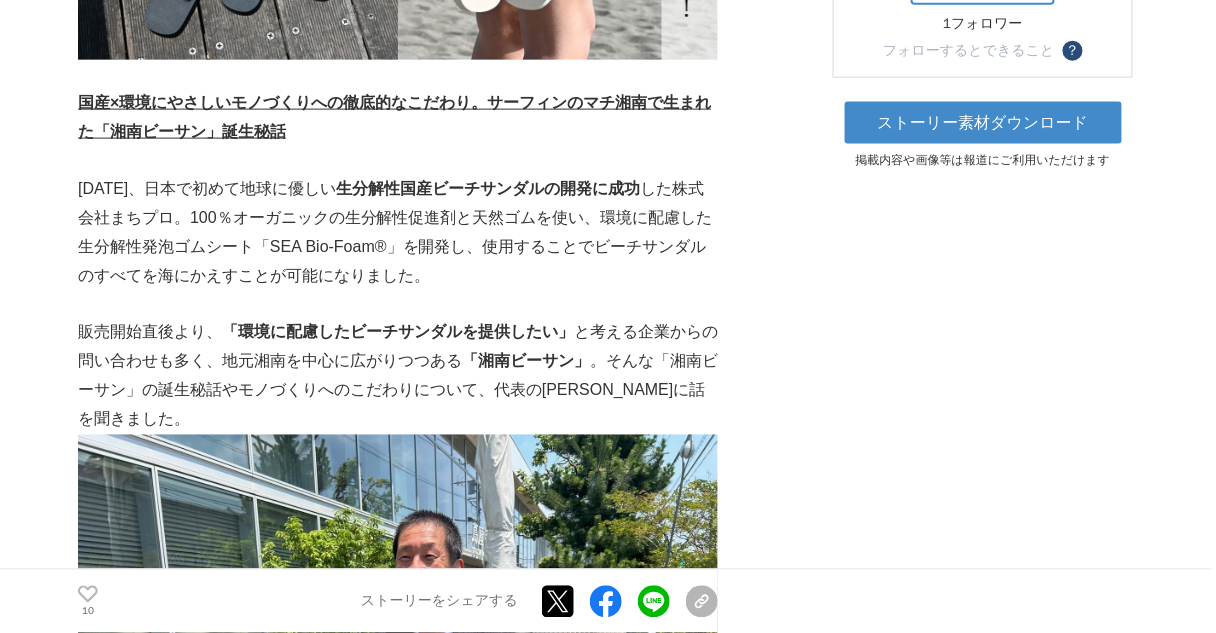 click on "2024年11月、日本で初めて地球に優しい 生分解性国産ビーチサンダルの開発に成功 した株式会社まちプロ。100％オーガニックの生分解性促進剤と天然ゴムを使い、環境に配慮した生分解性発泡ゴムシート「SEA Bio-Foam®」を開発し、使用することでビーチサンダルのすべてを海にかえすことが可能になりました。" at bounding box center (398, 232) 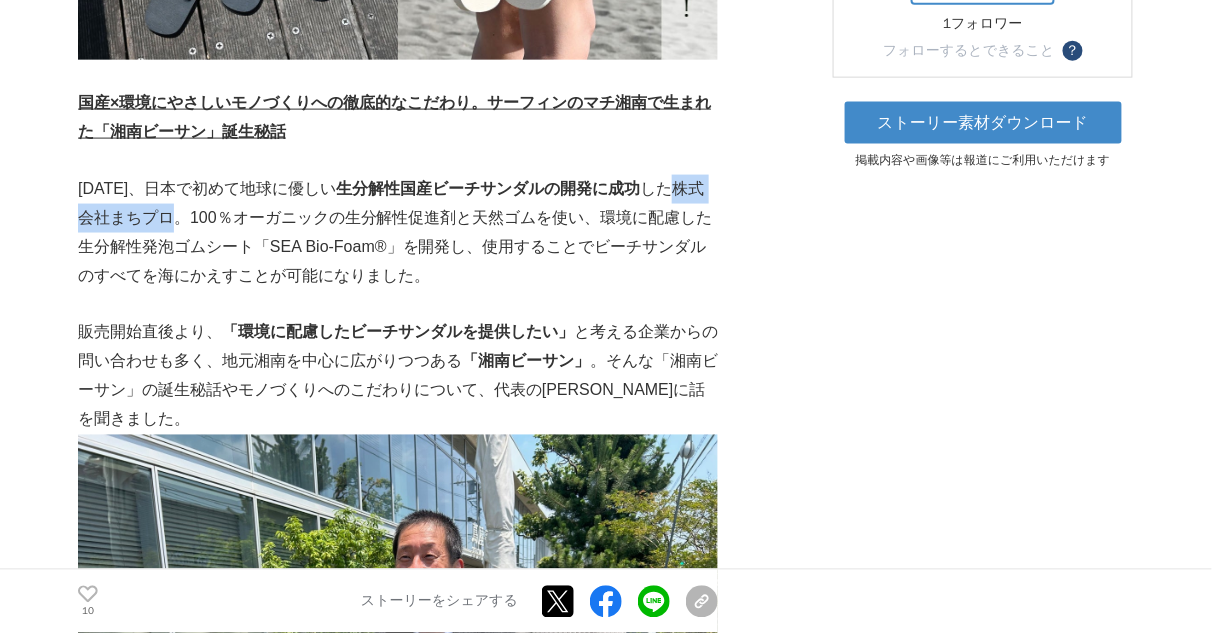 drag, startPoint x: 81, startPoint y: 221, endPoint x: 203, endPoint y: 214, distance: 122.20065 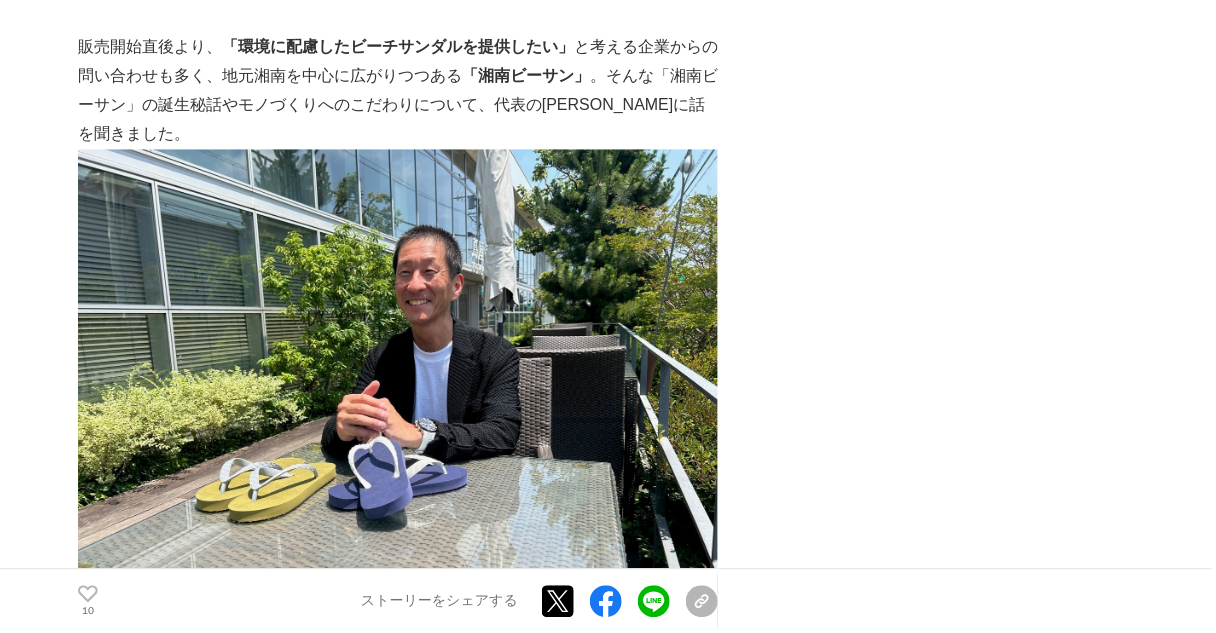 scroll, scrollTop: 1200, scrollLeft: 0, axis: vertical 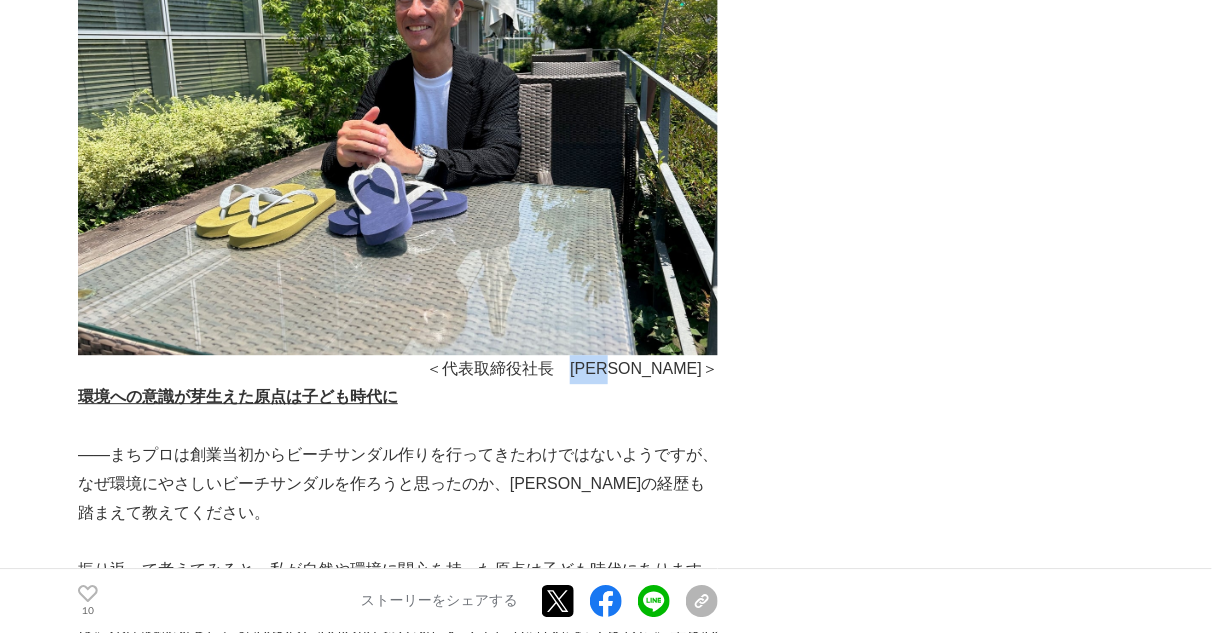 drag, startPoint x: 644, startPoint y: 371, endPoint x: 702, endPoint y: 360, distance: 59.03389 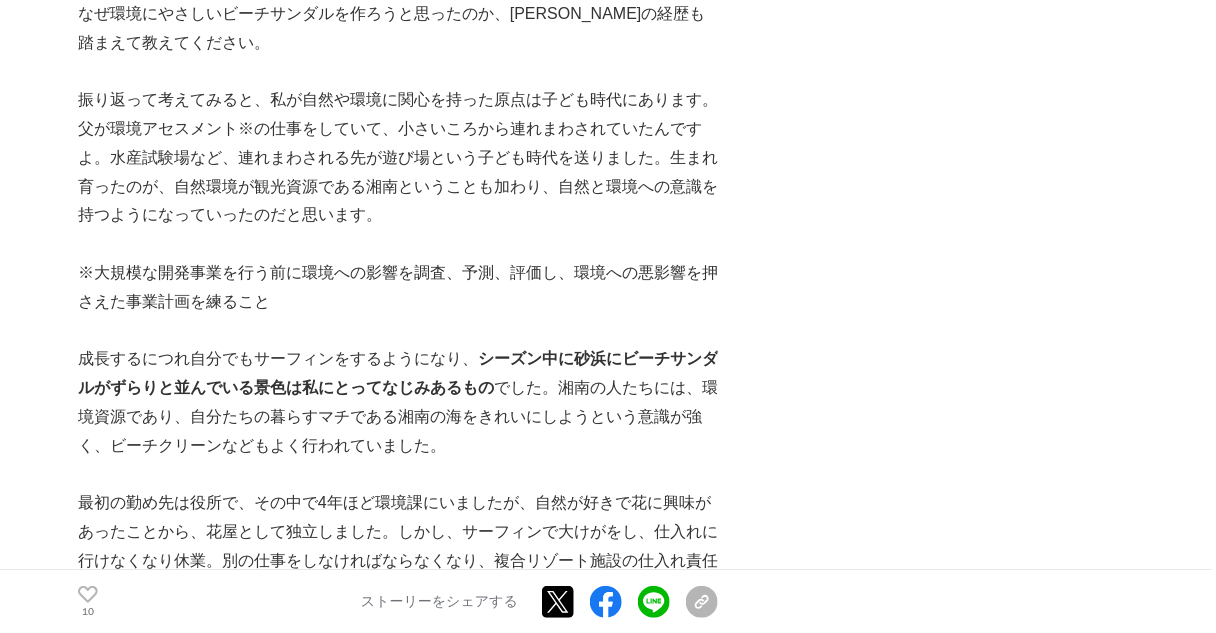 scroll, scrollTop: 1920, scrollLeft: 0, axis: vertical 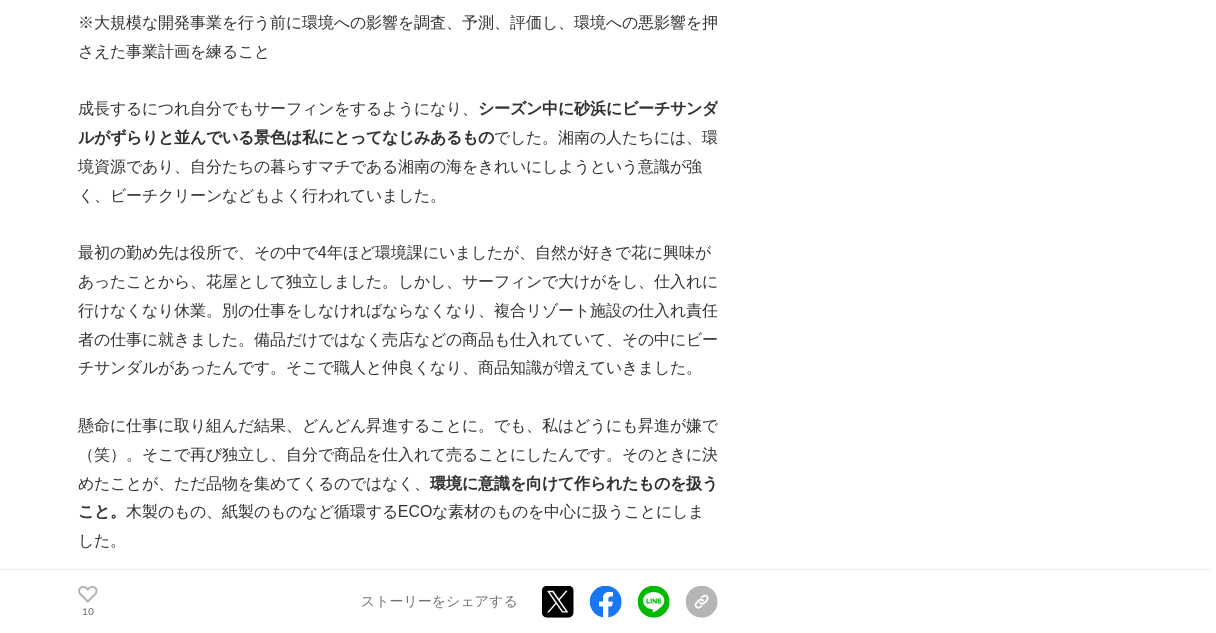 click on "最初の勤め先は役所で、その中で4年ほど環境課にいましたが、自然が好きで花に興味があったことから、花屋として独立しました。しかし、サーフィンで大けがをし、仕入れに行けなくなり休業。別の仕事をしなければならなくなり、複合リゾート施設の仕入れ責任者の仕事に就きました。備品だけではなく売店などの商品も仕入れていて、その中にビーチサンダルがあったんです。そこで職人と仲良くなり、商品知識が増えていきました。" at bounding box center [398, 311] 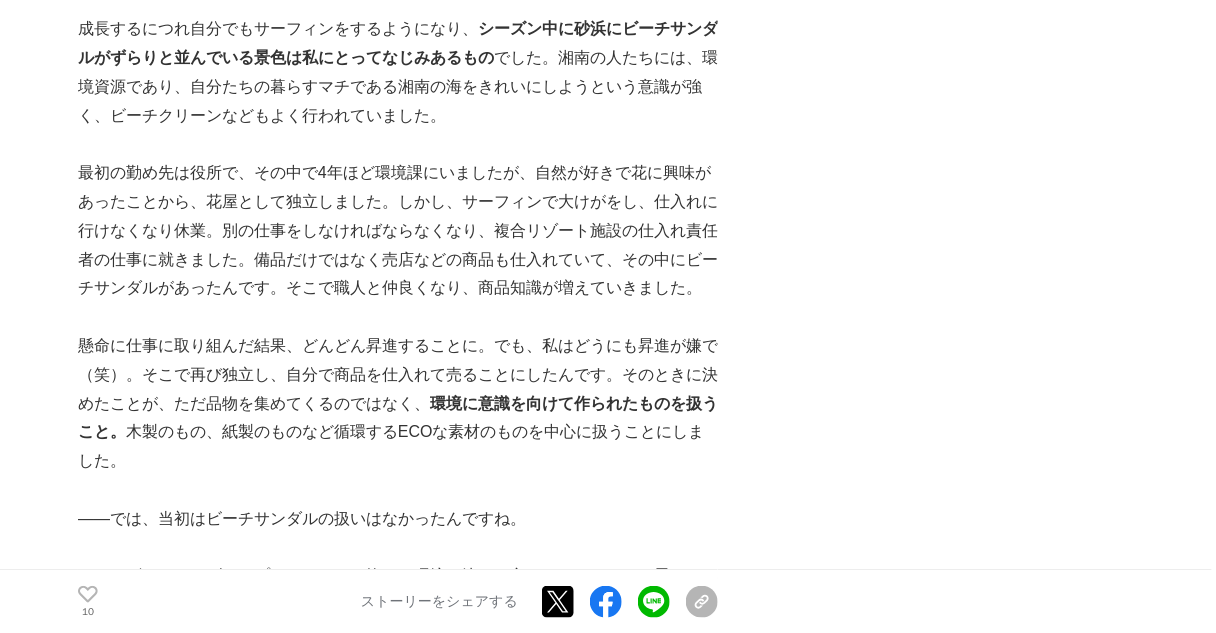 click on "最初の勤め先は役所で、その中で4年ほど環境課にいましたが、自然が好きで花に興味があったことから、花屋として独立しました。しかし、サーフィンで大けがをし、仕入れに行けなくなり休業。別の仕事をしなければならなくなり、複合リゾート施設の仕入れ責任者の仕事に就きました。備品だけではなく売店などの商品も仕入れていて、その中にビーチサンダルがあったんです。そこで職人と仲良くなり、商品知識が増えていきました。" at bounding box center [398, 231] 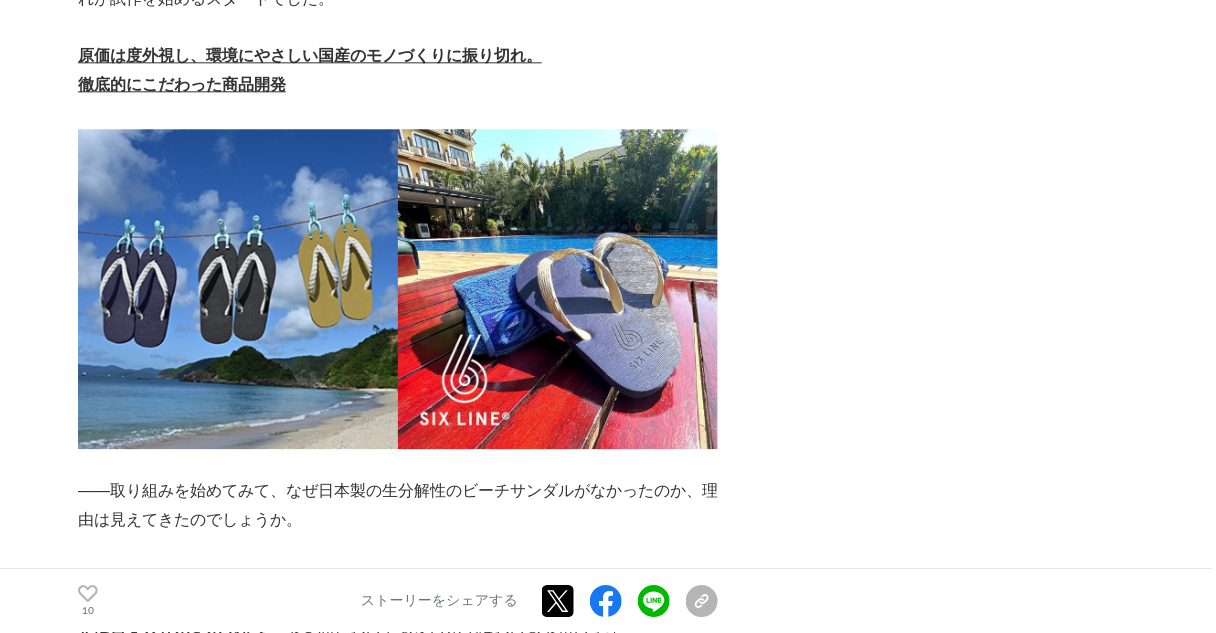 scroll, scrollTop: 3200, scrollLeft: 0, axis: vertical 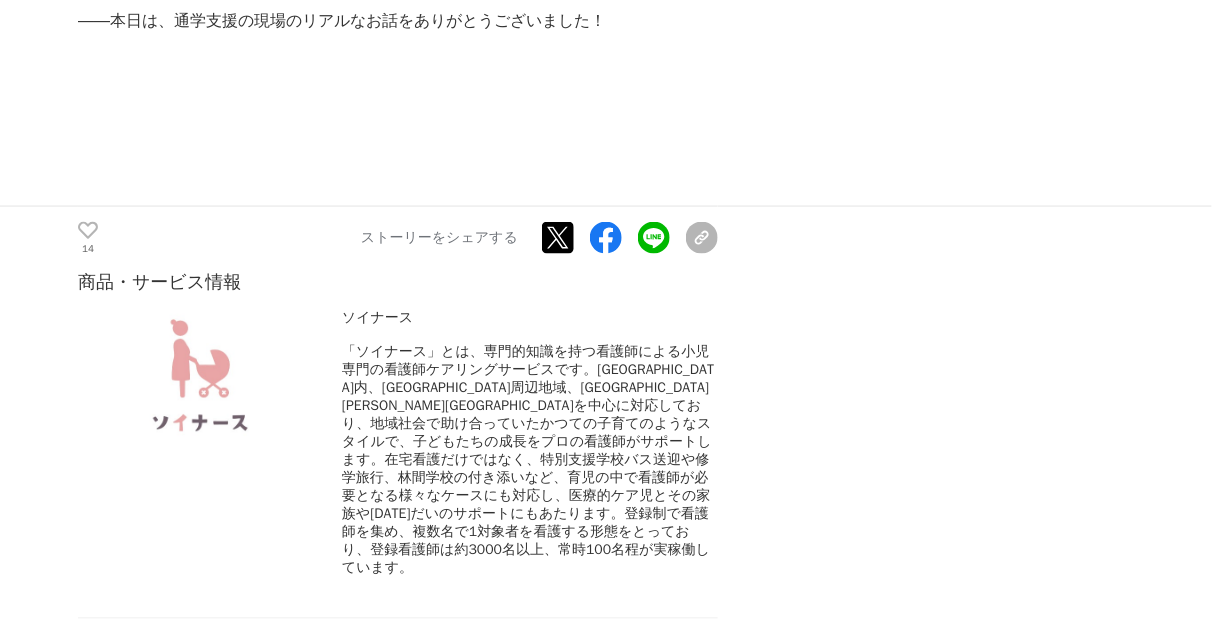 click on "ソイナース" at bounding box center [530, 319] 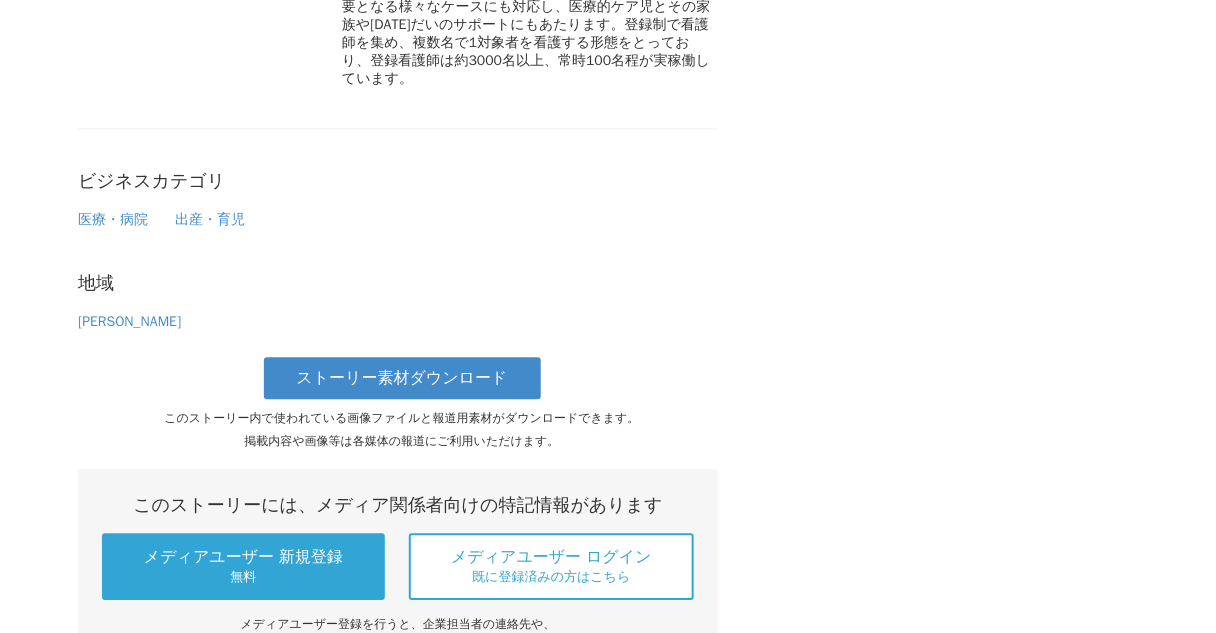 scroll, scrollTop: 8800, scrollLeft: 0, axis: vertical 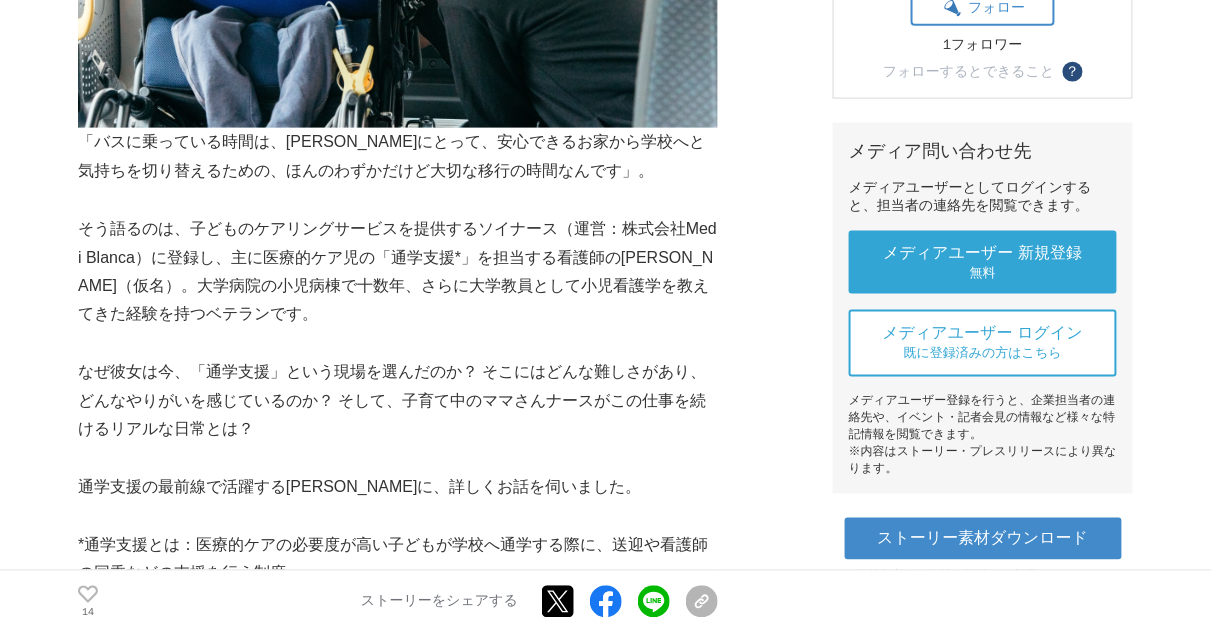 click on "家庭と学校をつなぐ「朝だけ看護師」。医療的ケア児の通学支援で看護師が担う役割とは
女性活躍
#女性活躍
#看護師
#人材
14 14 シェア" at bounding box center (608, 4799) 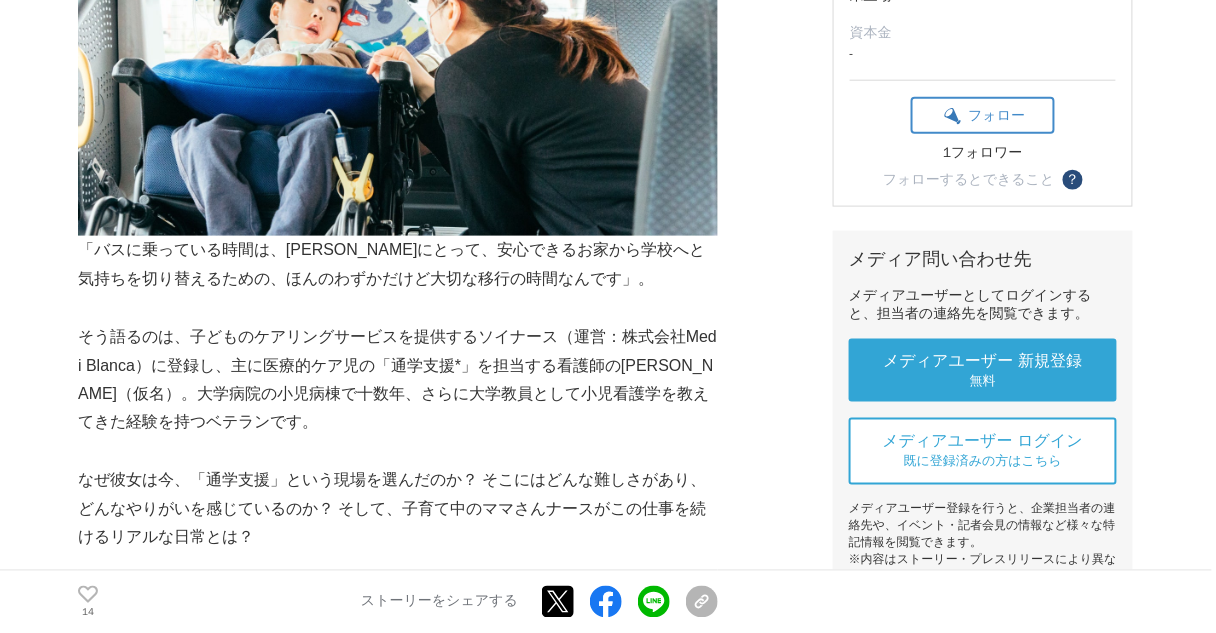 scroll, scrollTop: 560, scrollLeft: 0, axis: vertical 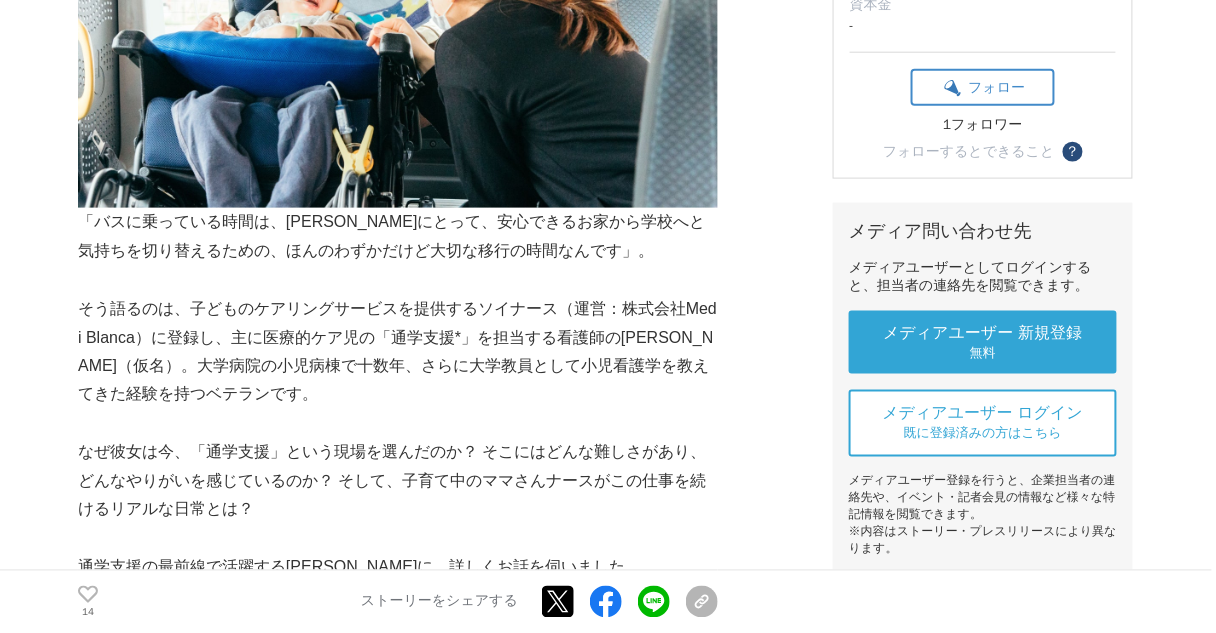 click on "そう語るのは、子どものケアリングサービスを提供するソイナース（運営：株式会社Medi Blanca）に登録し、主に医療的ケア児の「通学支援*」を担当する看護師の[PERSON_NAME]（仮名）。大学病院の小児病棟で十数年、さらに大学教員として小児看護学を教えてきた経験を持つベテランです。" at bounding box center (398, 352) 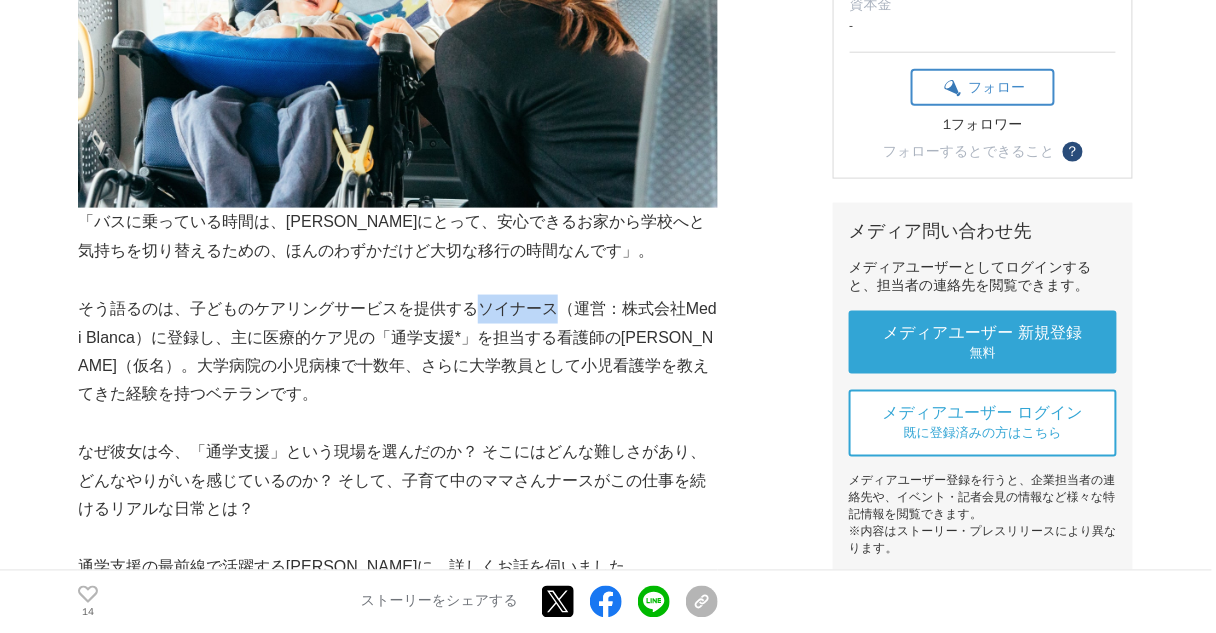 drag, startPoint x: 481, startPoint y: 307, endPoint x: 550, endPoint y: 307, distance: 69 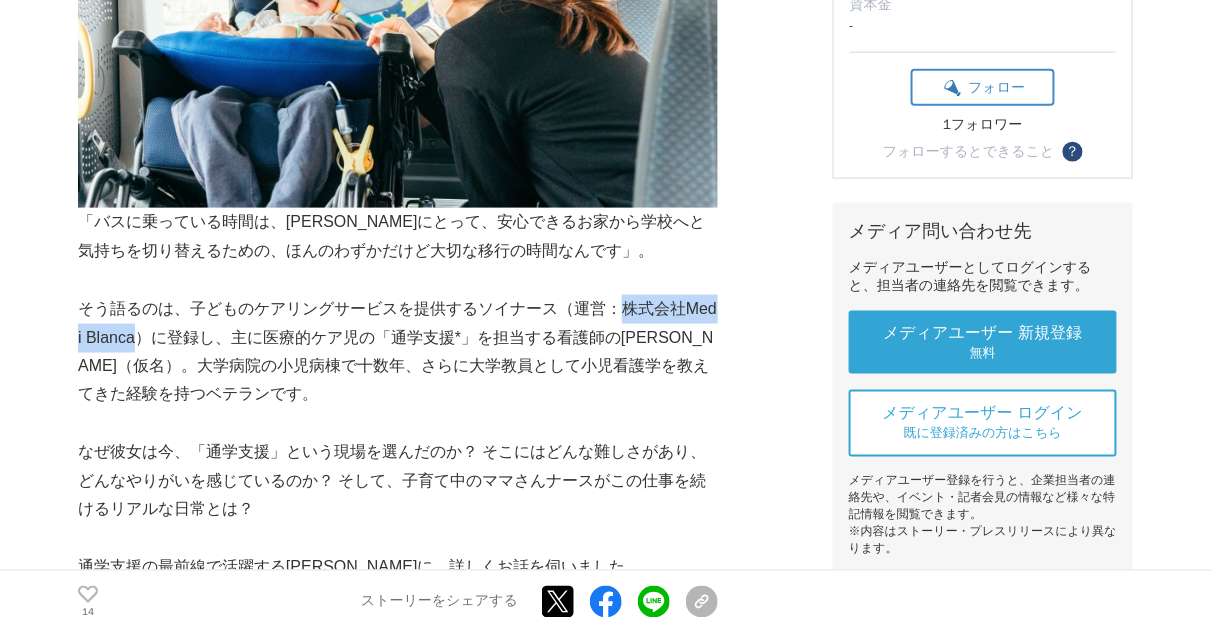 drag, startPoint x: 622, startPoint y: 312, endPoint x: 136, endPoint y: 340, distance: 486.8059 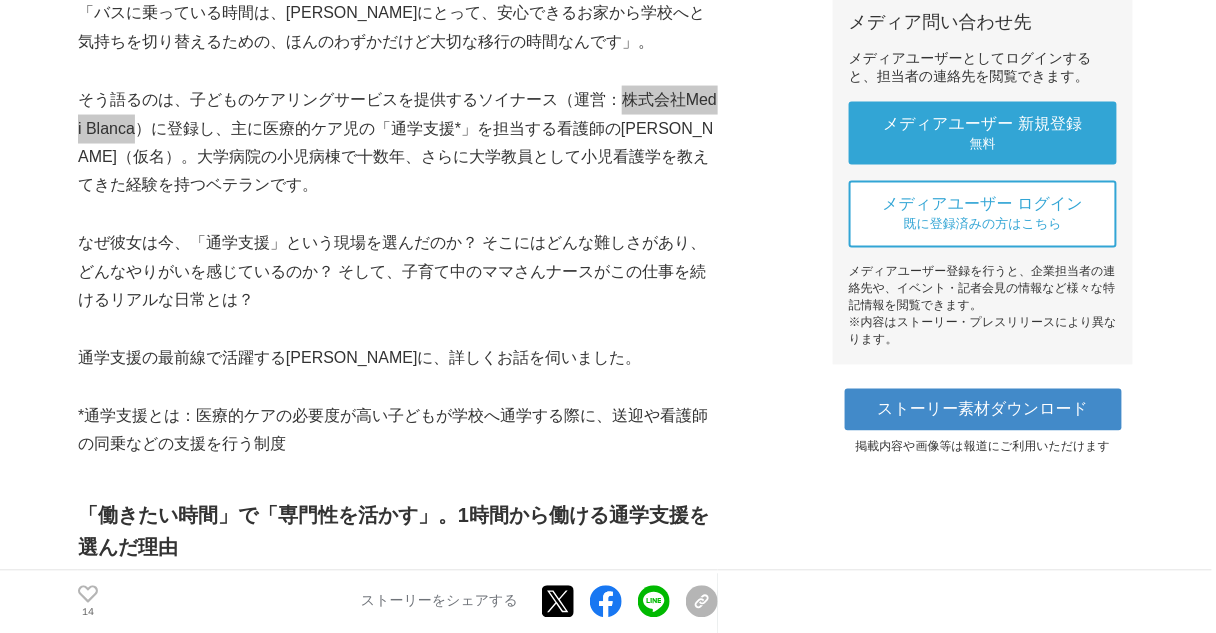 scroll, scrollTop: 816, scrollLeft: 0, axis: vertical 